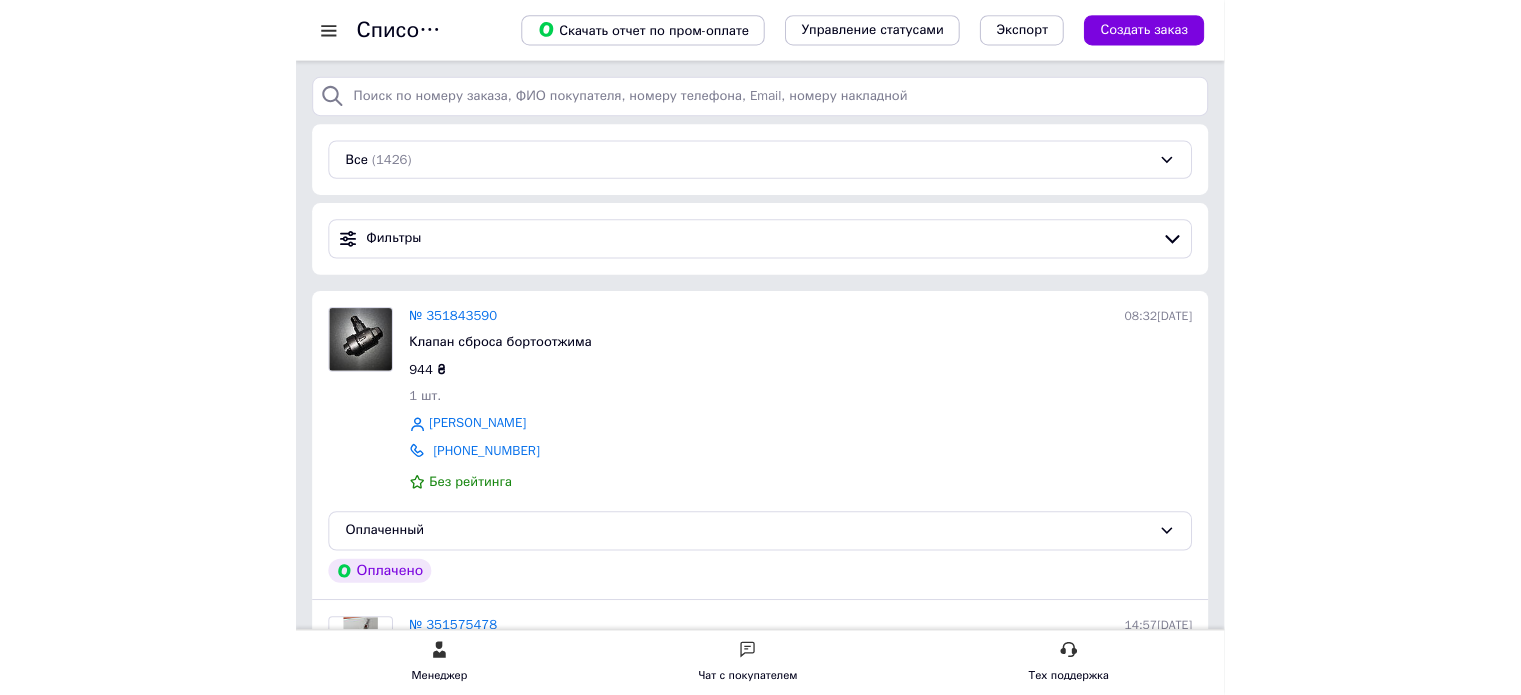 scroll, scrollTop: 0, scrollLeft: 0, axis: both 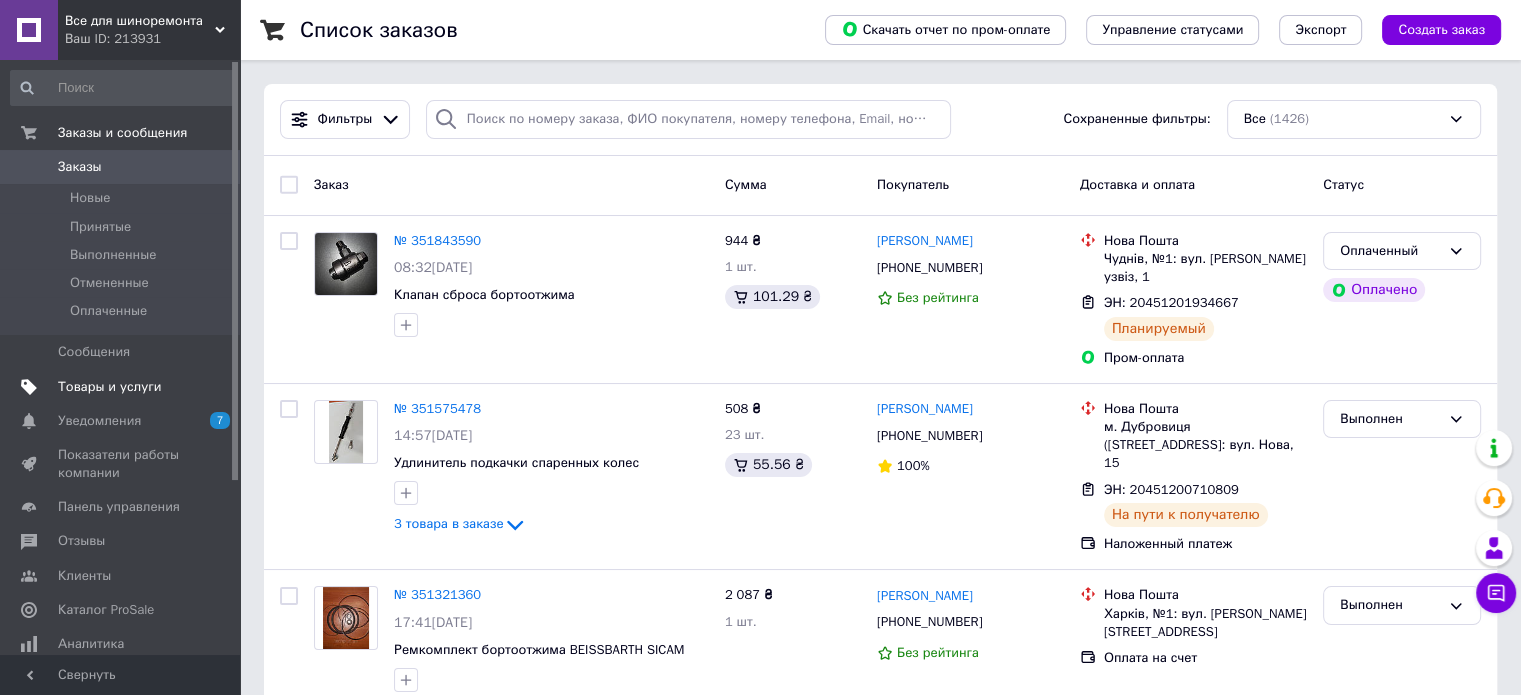 click on "Товары и услуги" at bounding box center (110, 387) 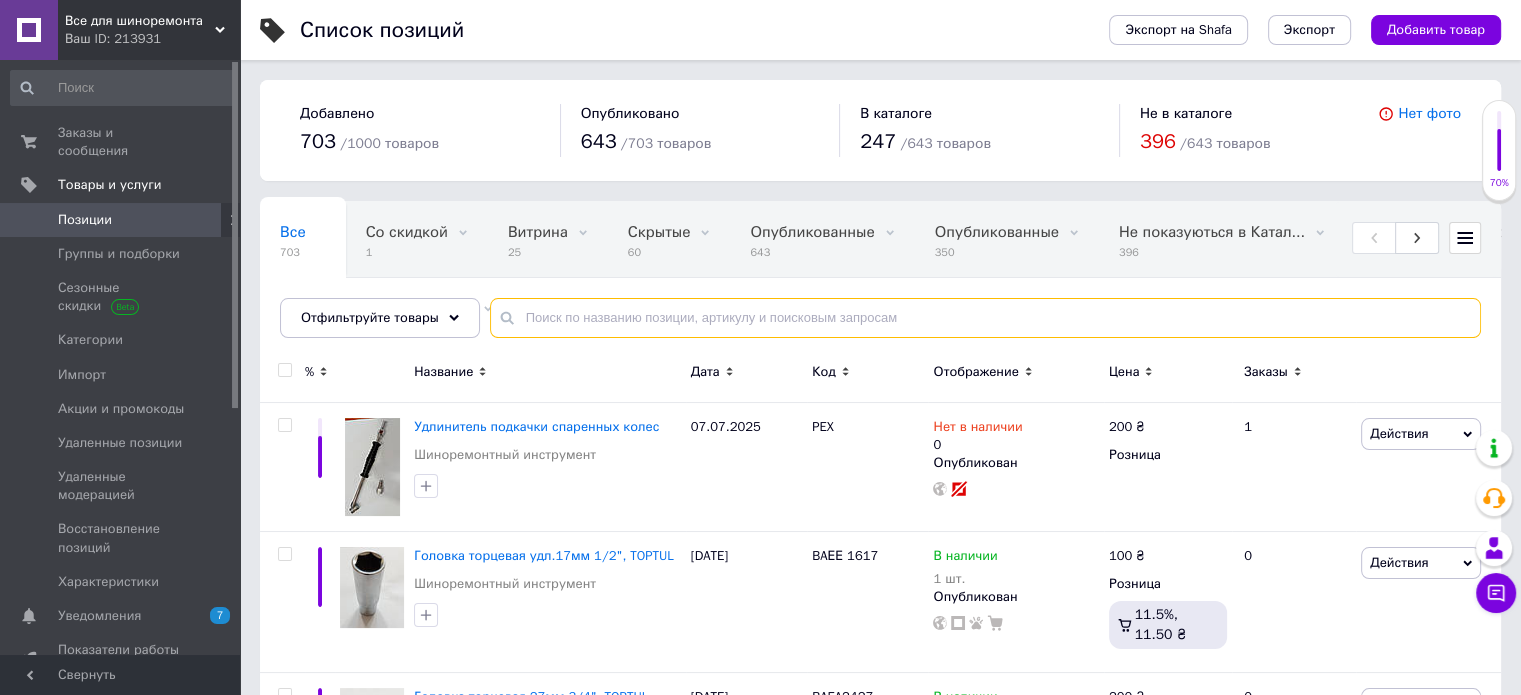 click at bounding box center [985, 318] 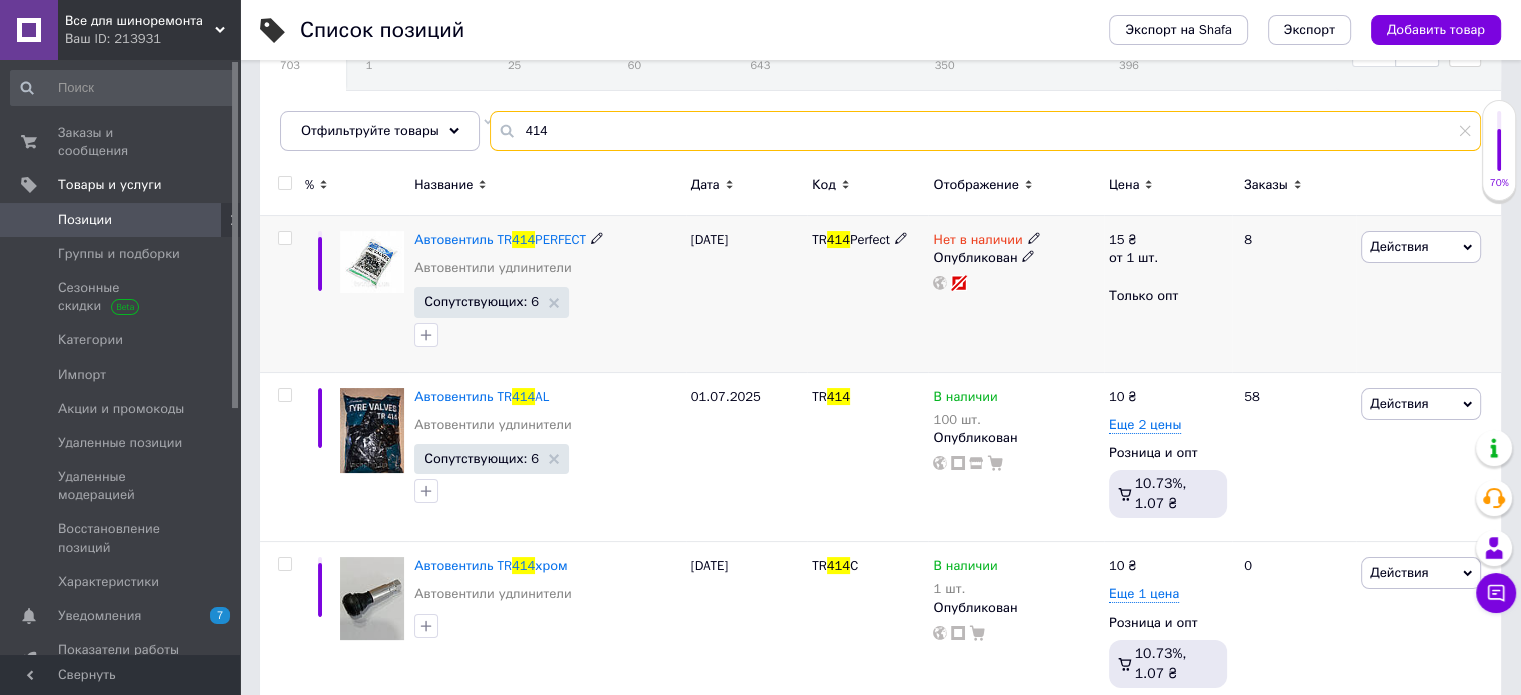 scroll, scrollTop: 200, scrollLeft: 0, axis: vertical 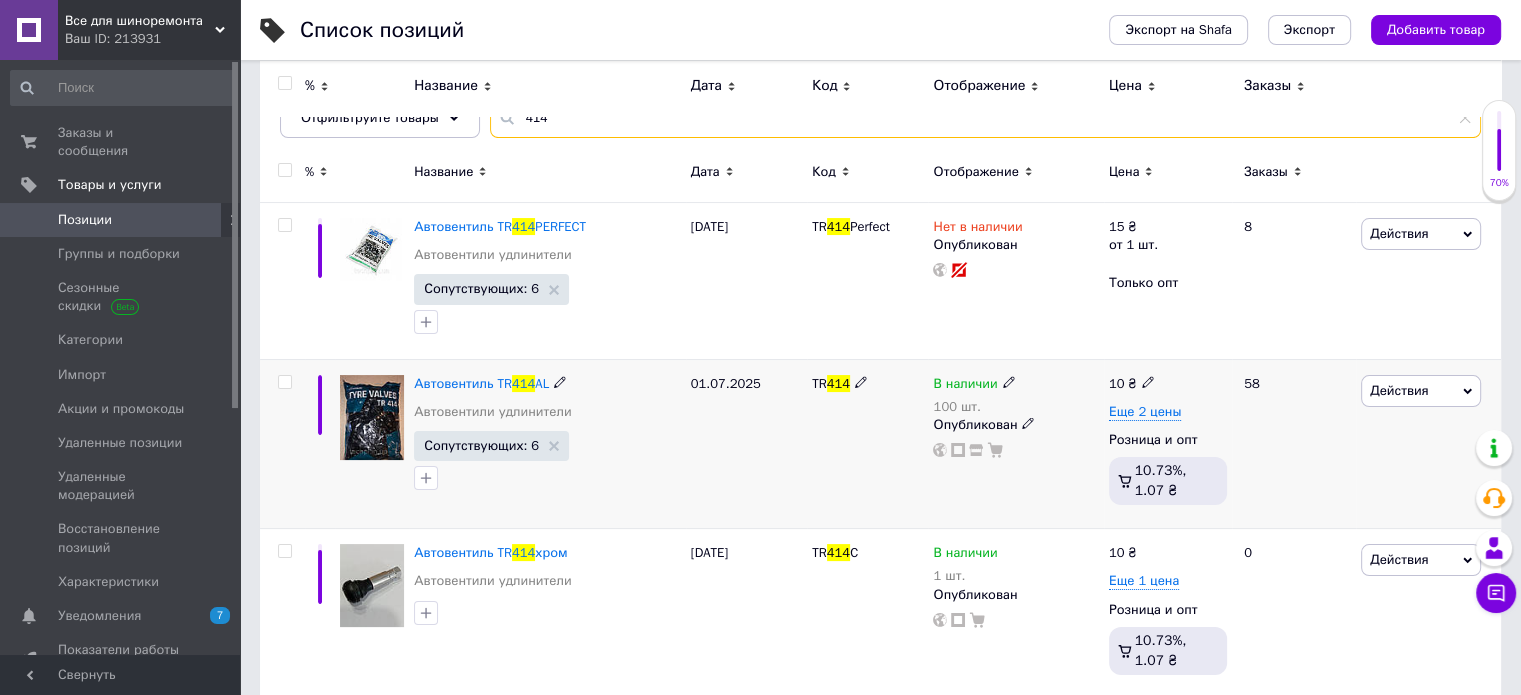 type on "414" 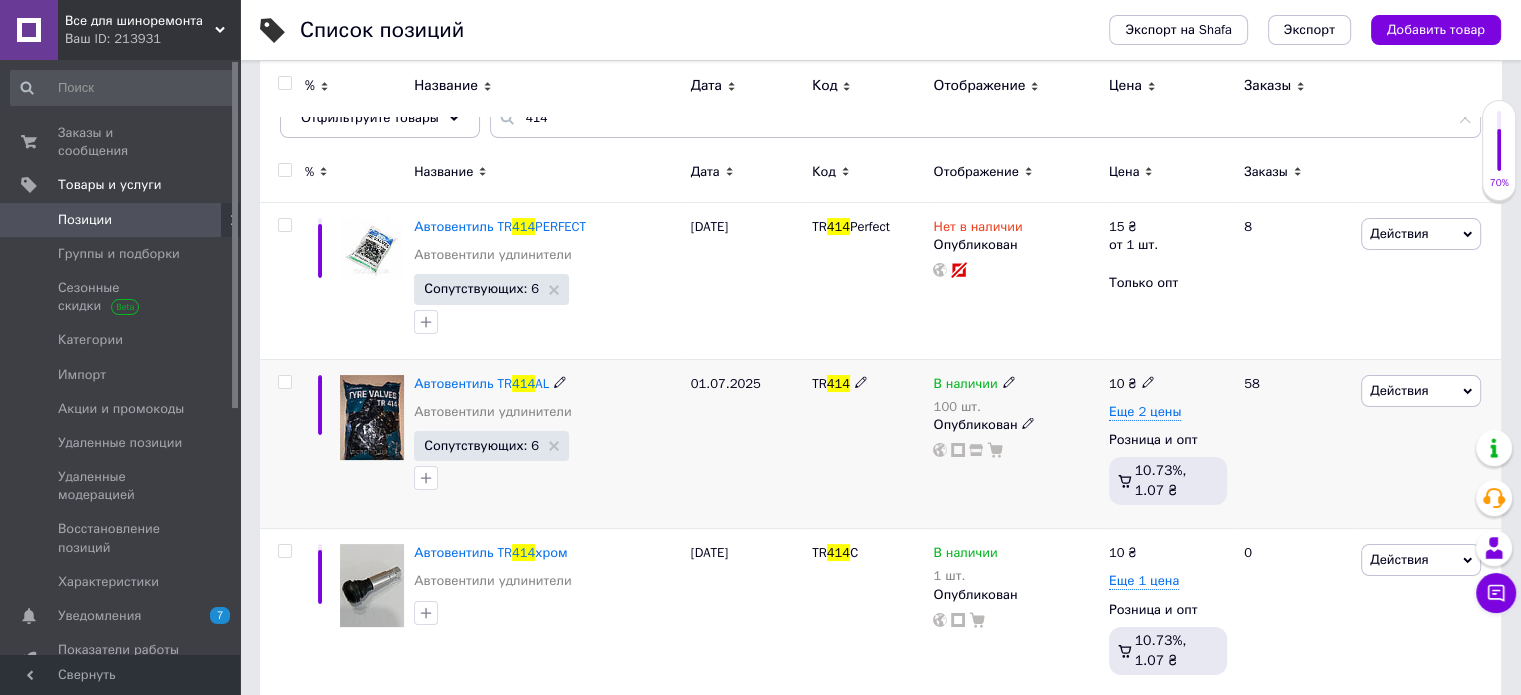 click on "В наличии" at bounding box center [965, 386] 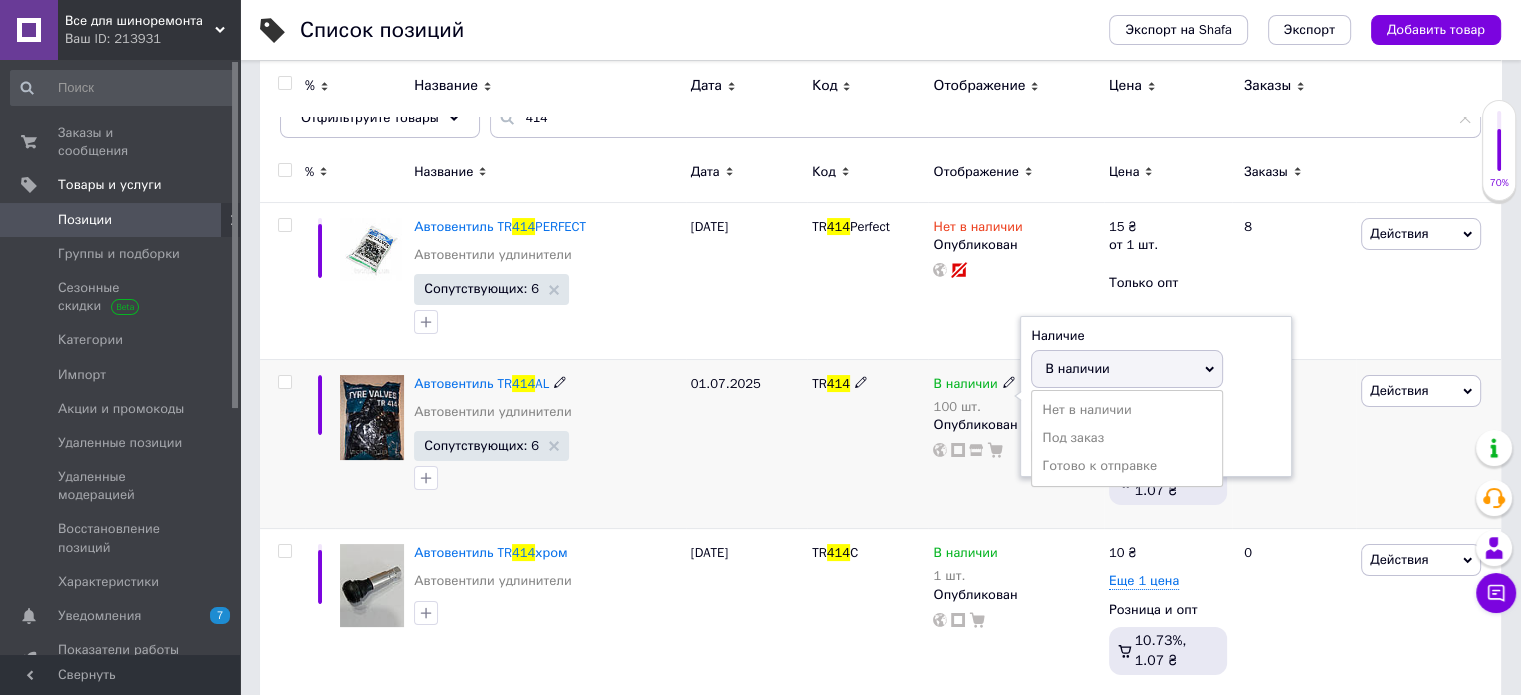 drag, startPoint x: 869, startPoint y: 454, endPoint x: 882, endPoint y: 445, distance: 15.811388 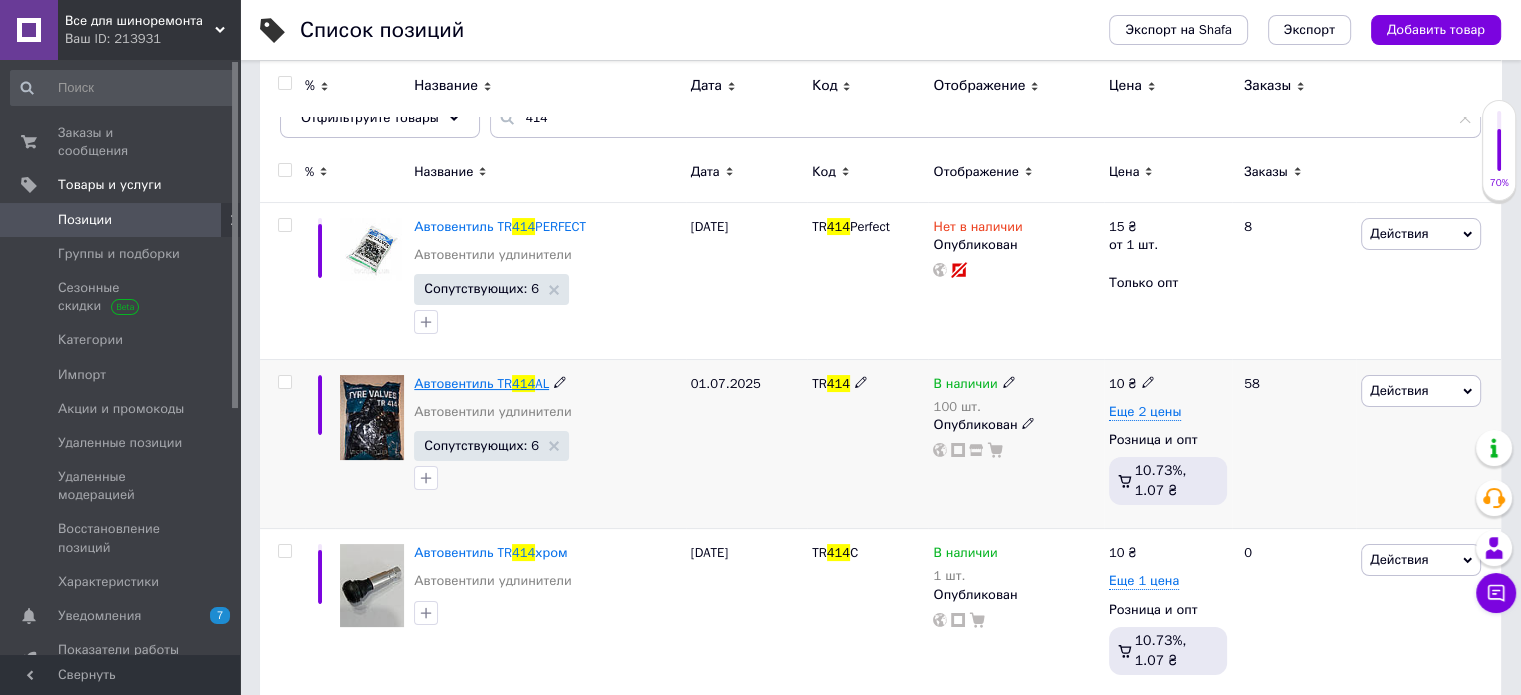 click on "Автовентиль TR" at bounding box center (463, 383) 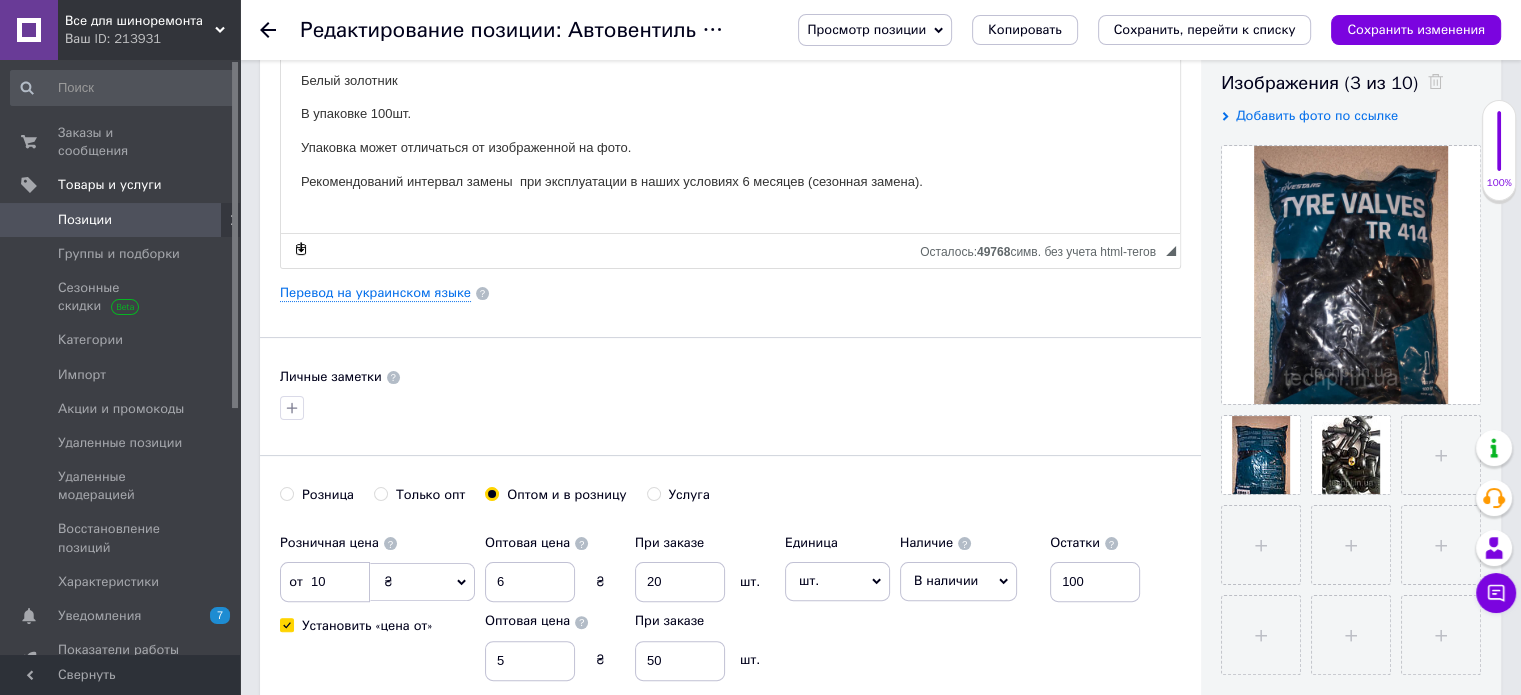scroll, scrollTop: 400, scrollLeft: 0, axis: vertical 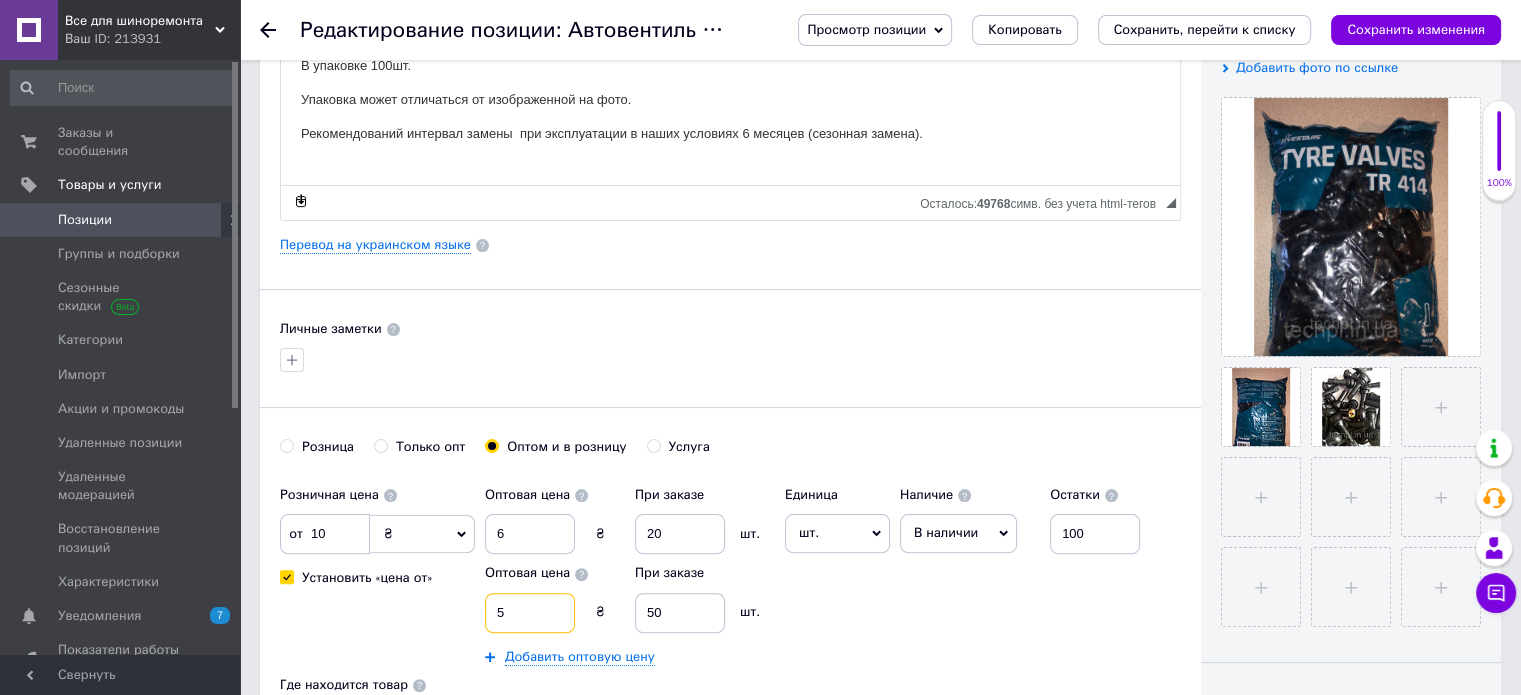click on "5" at bounding box center (530, 613) 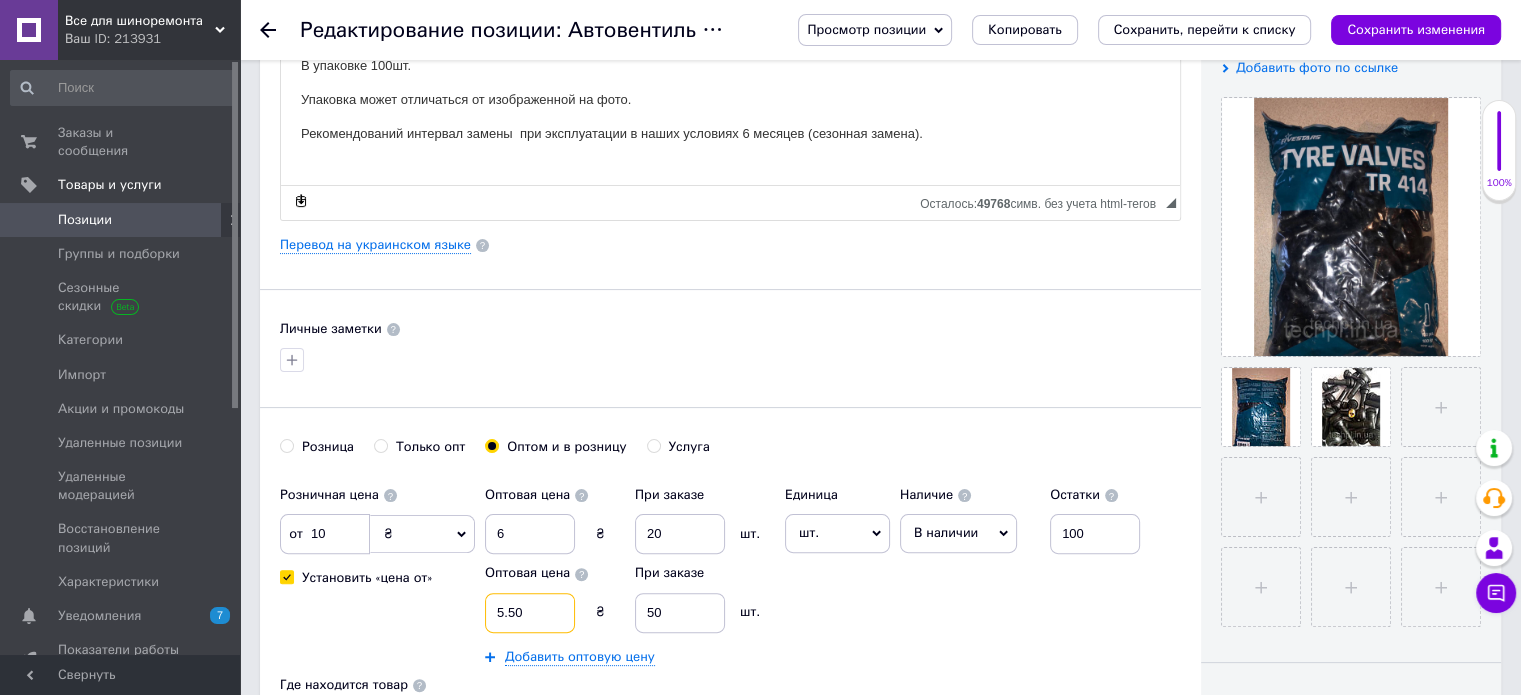 type on "5.50" 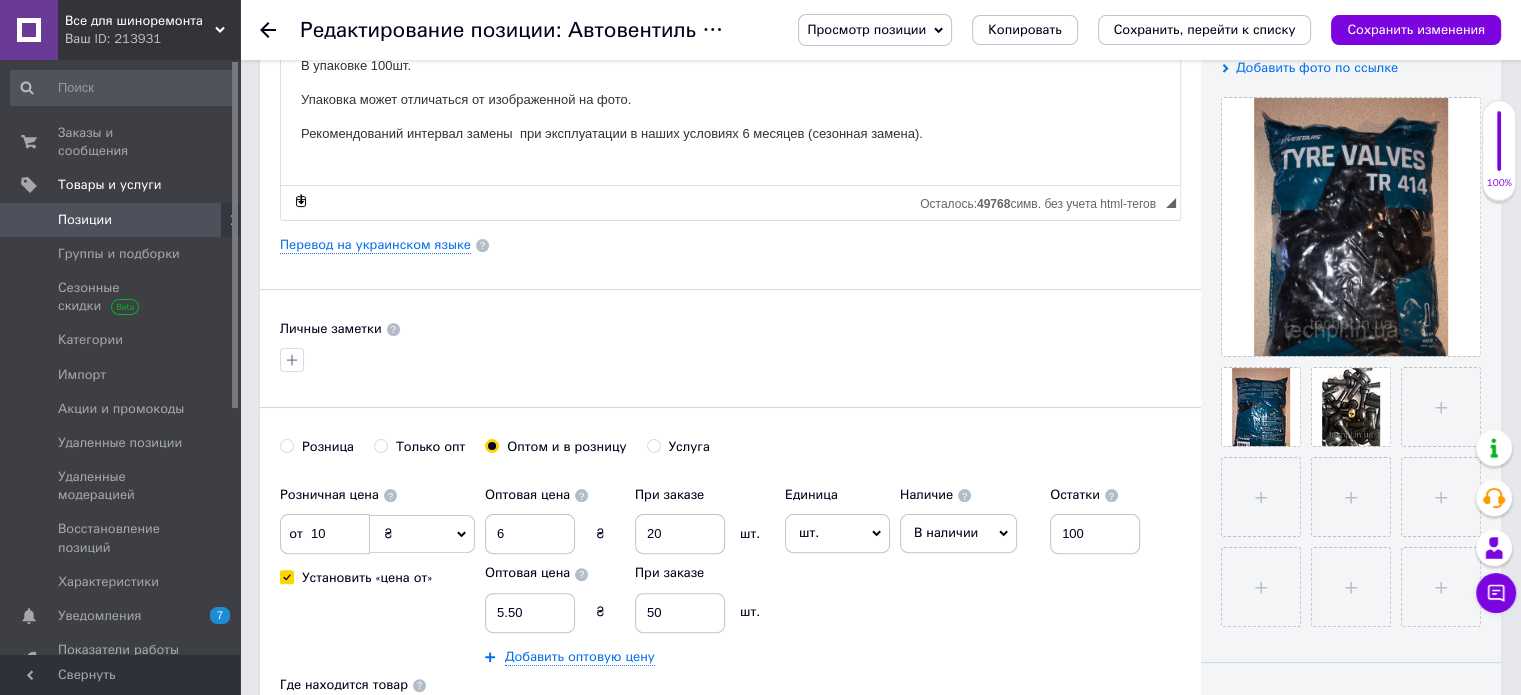 click on "Розничная цена от 10 ₴ $ € CHF £ ¥ PLN ₸ MDL HUF KGS CN¥ TRY ₩ lei Установить «цена от» Оптовая цена 6 ₴ При заказе 20 шт. Оптовая цена 5.50 ₴ При заказе 50 шт. Добавить оптовую цену Единица шт. Популярное комплект упаковка кв.м пара м кг пог.м услуга т а автоцистерна ампула б баллон банка блистер бобина бочка бут бухта в ватт ведро выезд г г га гигакалория год гр/кв.м д дал два месяца день доза е еврокуб ед. к кВт канистра карат кв.дм кв.м кв.см кв.фут квартал кг кг/кв.м км колесо комплект коробка куб.дм куб.м л л лист м м мВт месяц мешок минута мл мм моток н набор неделя номер о п пач" at bounding box center [715, 571] 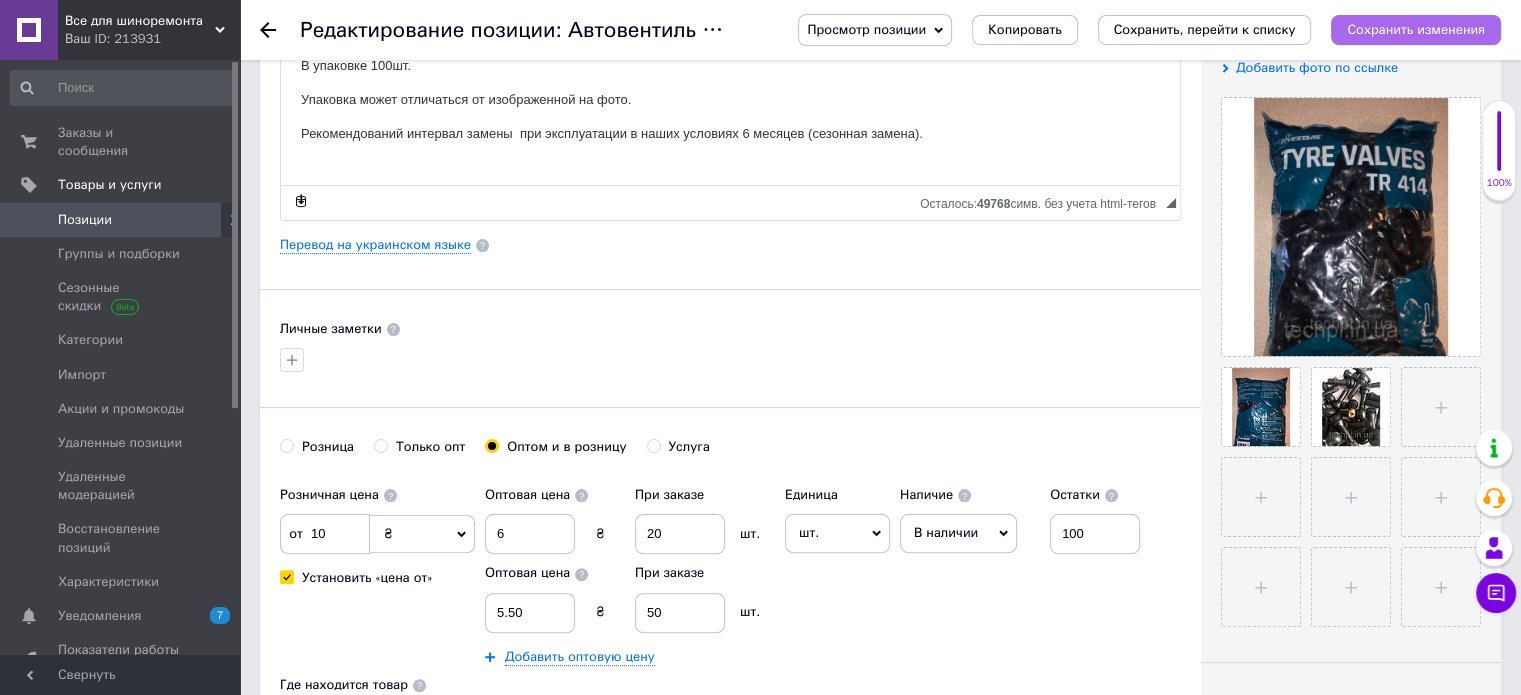 click on "Сохранить изменения" at bounding box center [1416, 29] 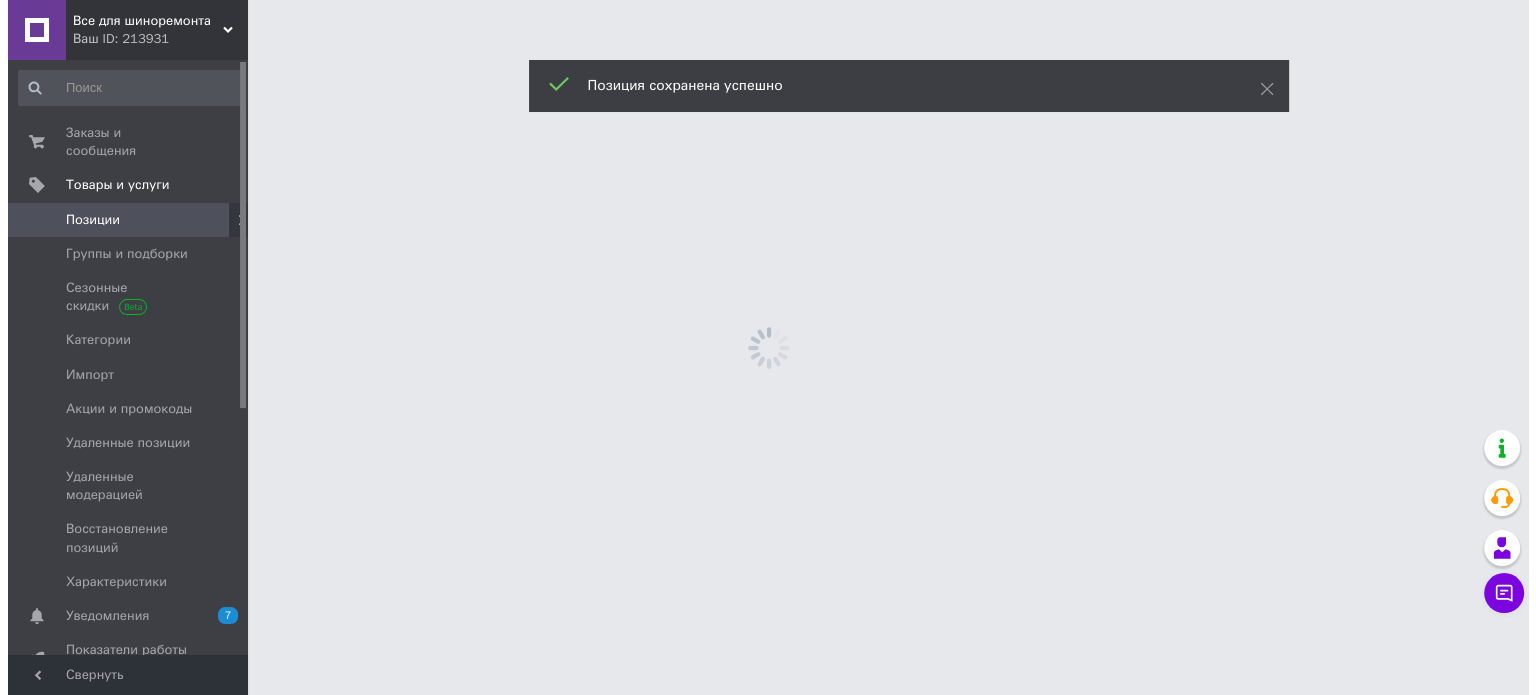 scroll, scrollTop: 0, scrollLeft: 0, axis: both 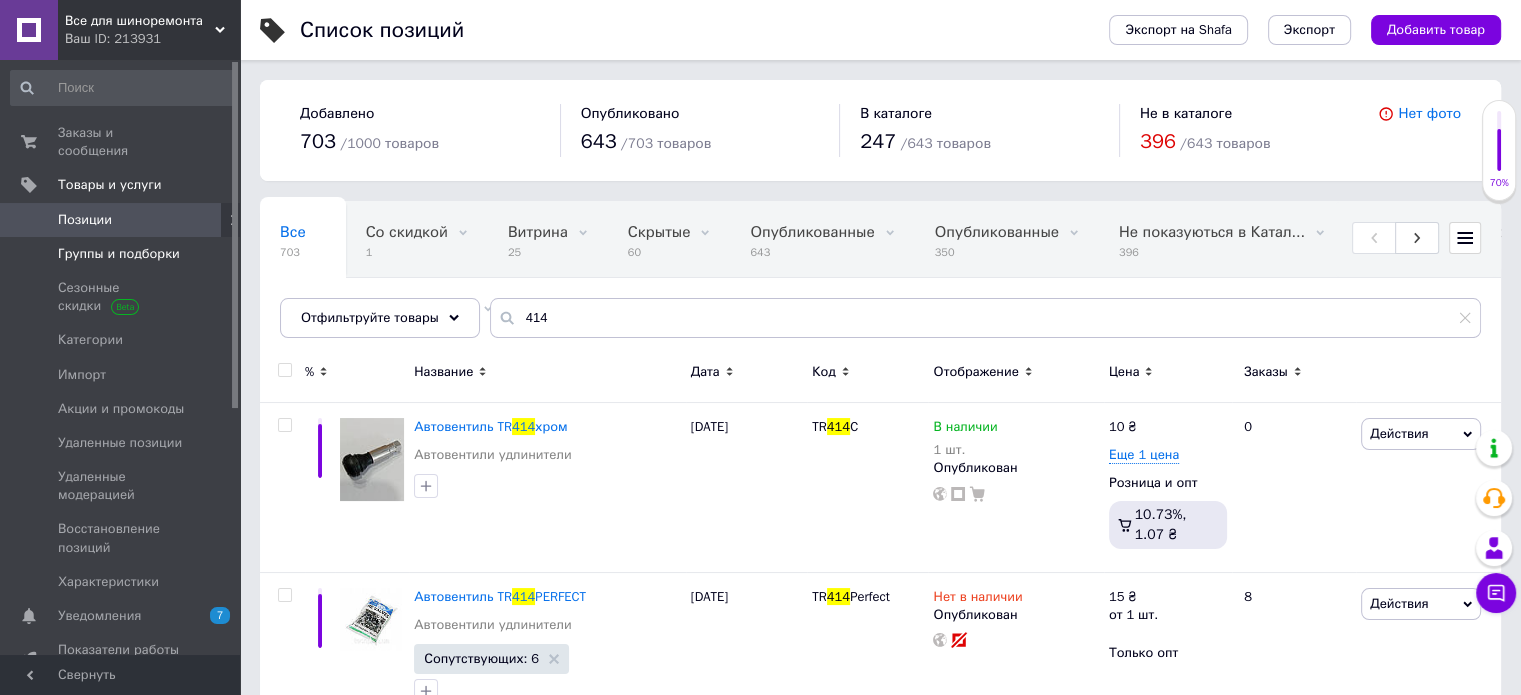 click on "Группы и подборки" at bounding box center [119, 254] 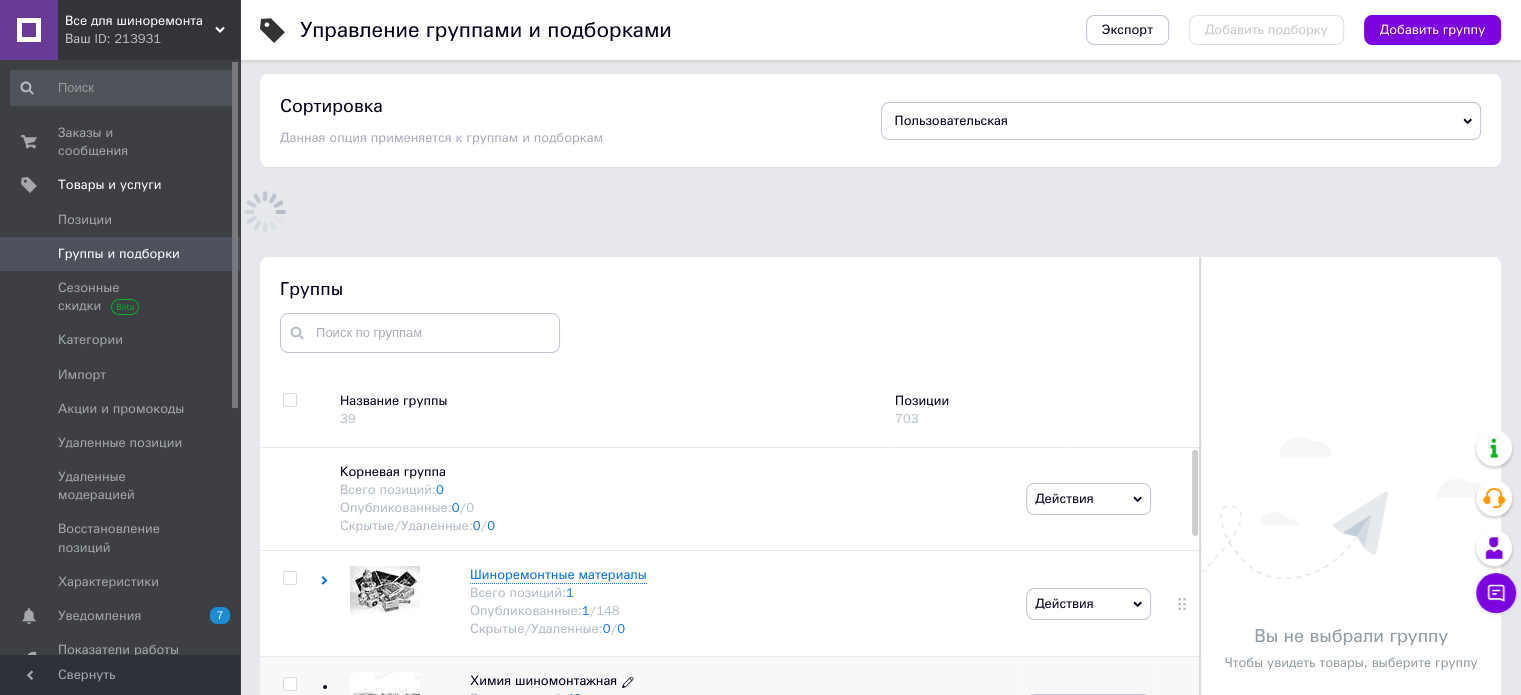 scroll, scrollTop: 176, scrollLeft: 0, axis: vertical 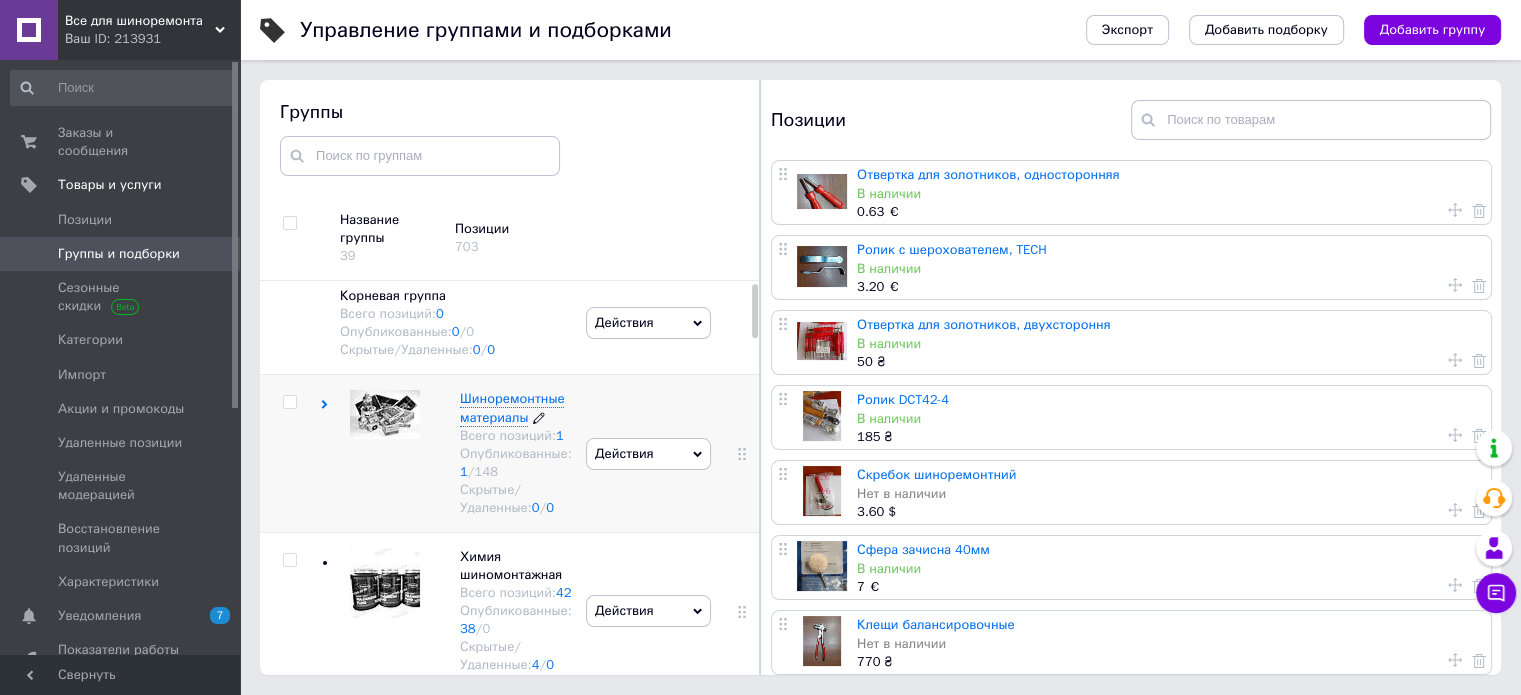 click on "Шиноремонтные материалы" at bounding box center (512, 407) 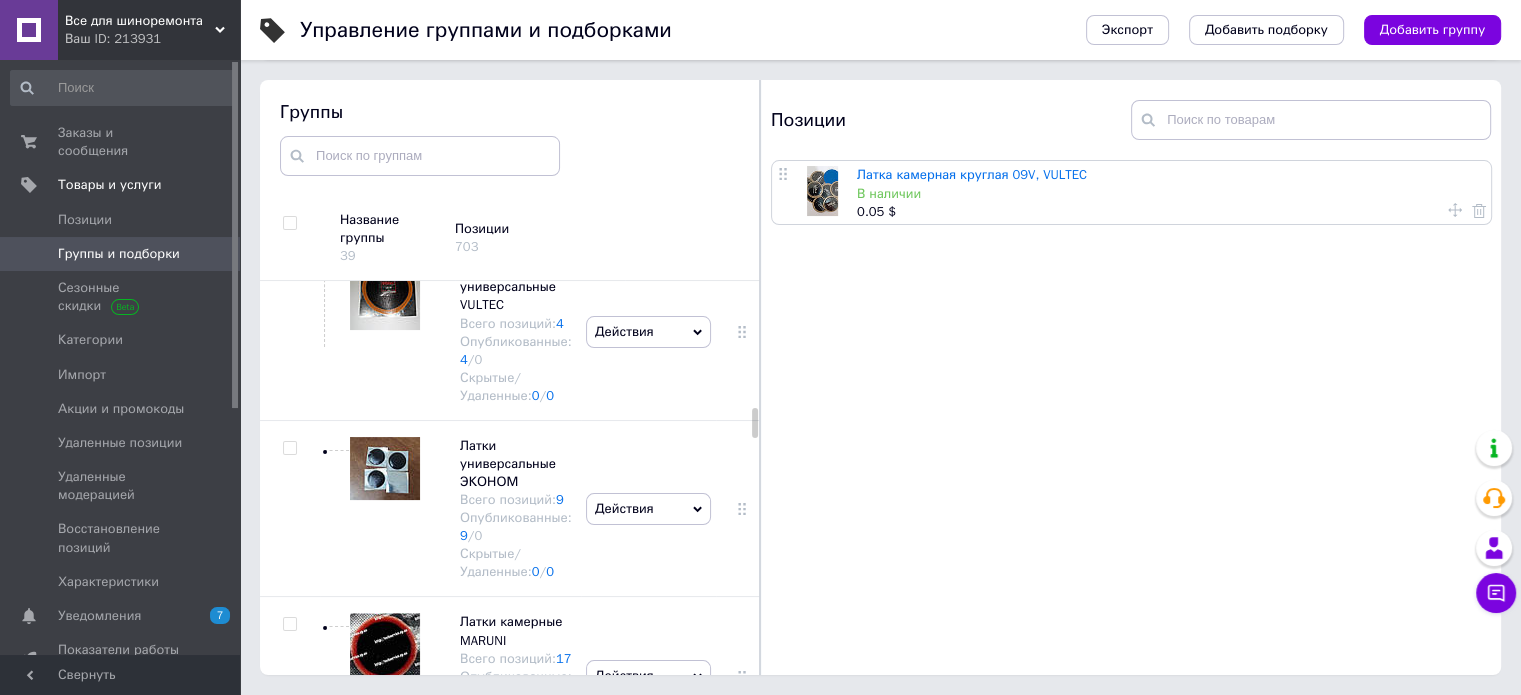 scroll, scrollTop: 1709, scrollLeft: 0, axis: vertical 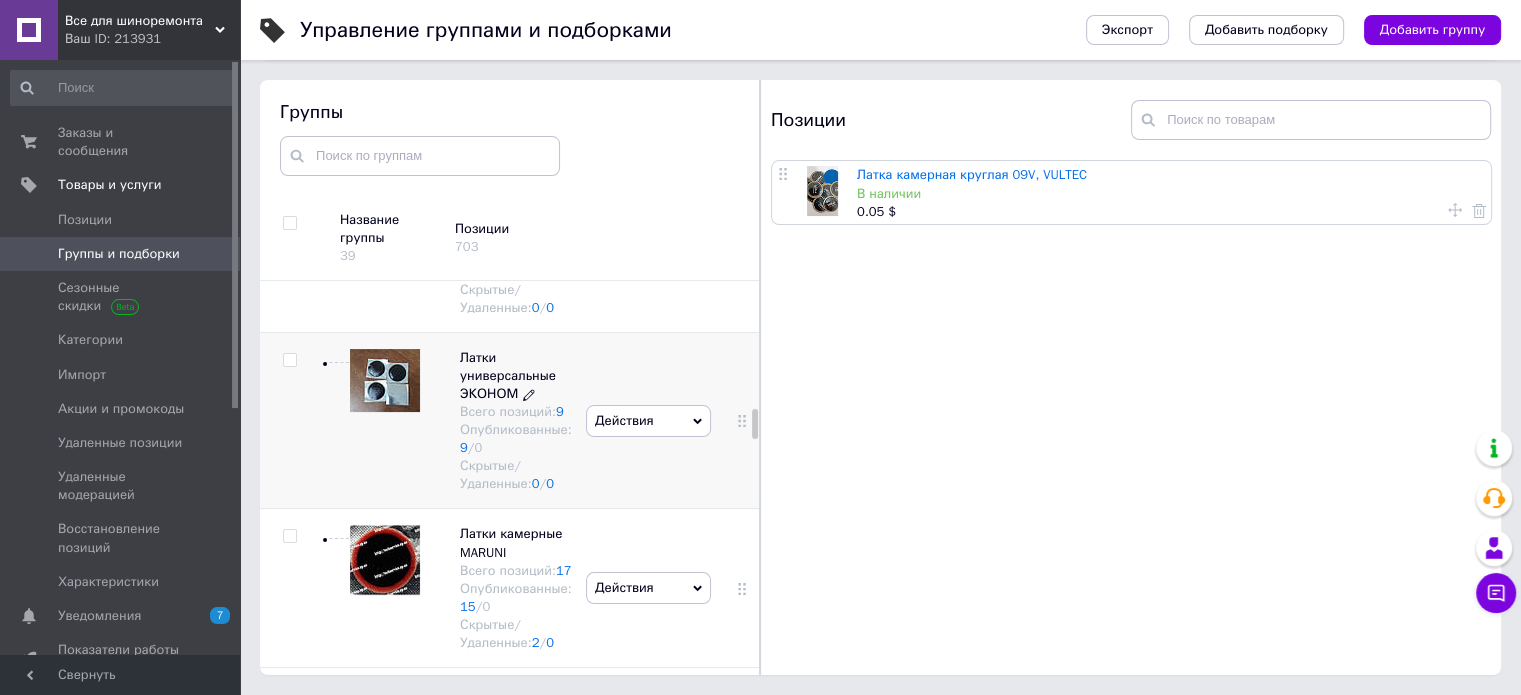 click on "Латки универсальные ЭКОНОМ" at bounding box center [508, 375] 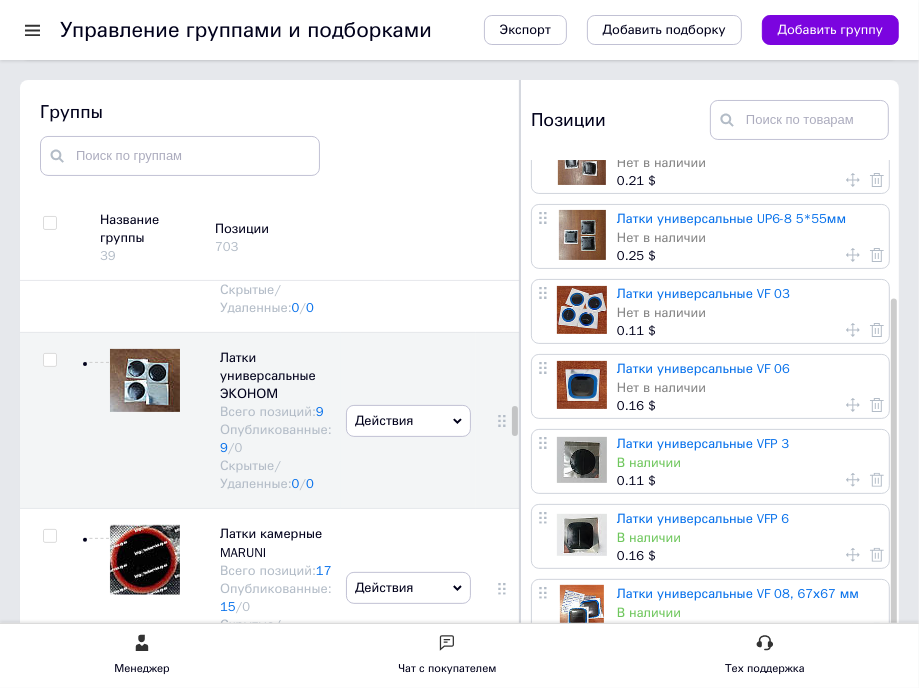 scroll, scrollTop: 179, scrollLeft: 0, axis: vertical 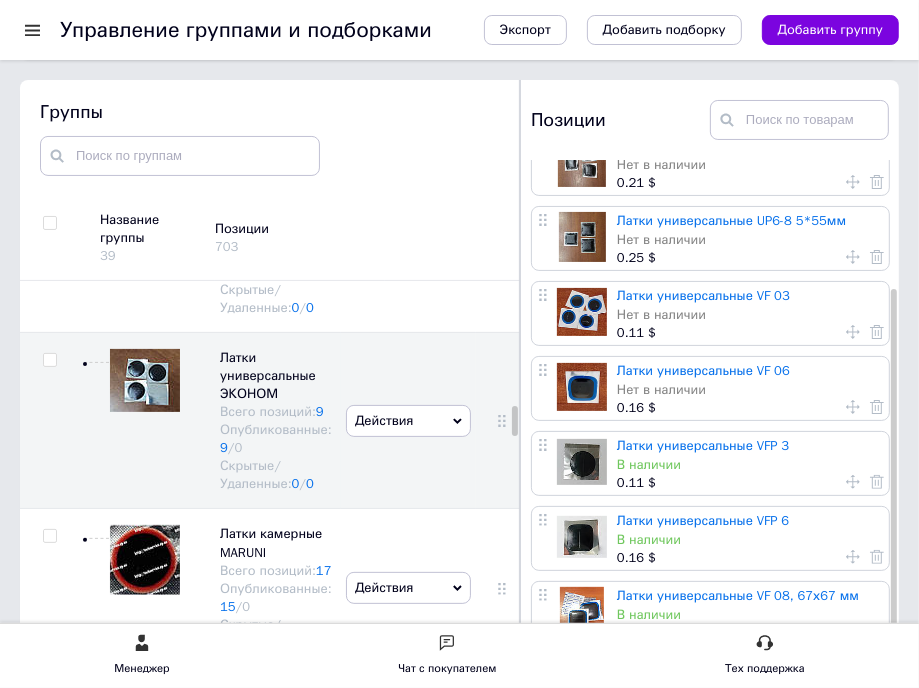 click at bounding box center (32, 30) 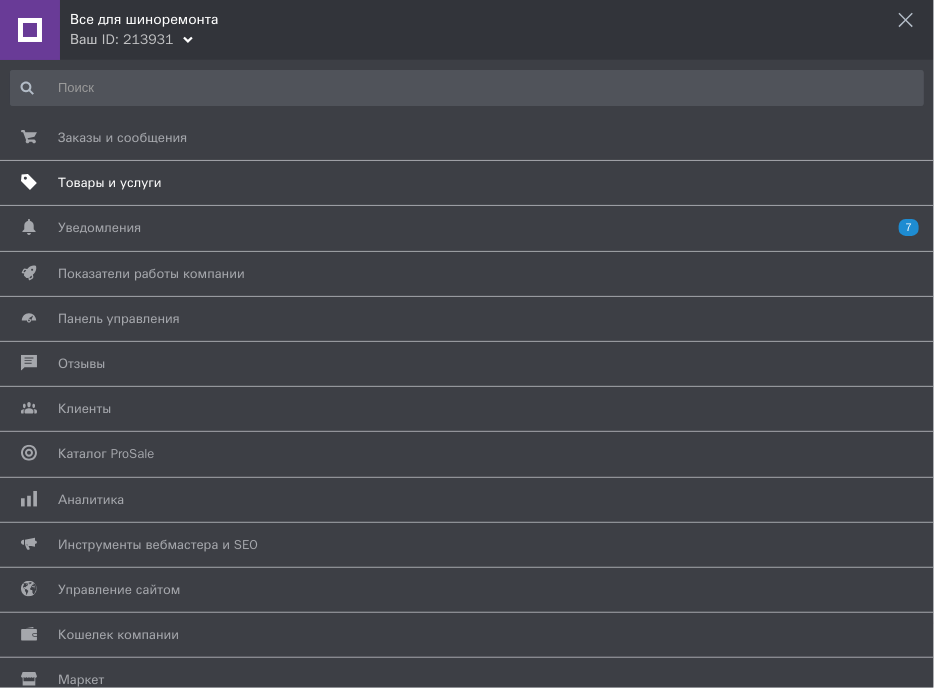 click on "Товары и услуги" at bounding box center [110, 183] 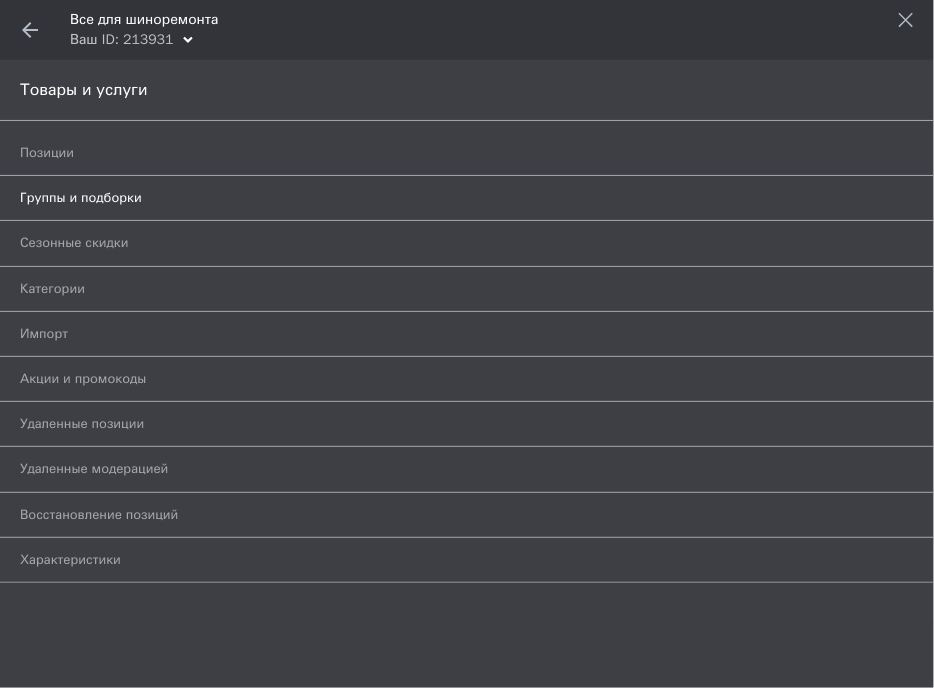 click on "Группы и подборки" at bounding box center [81, 198] 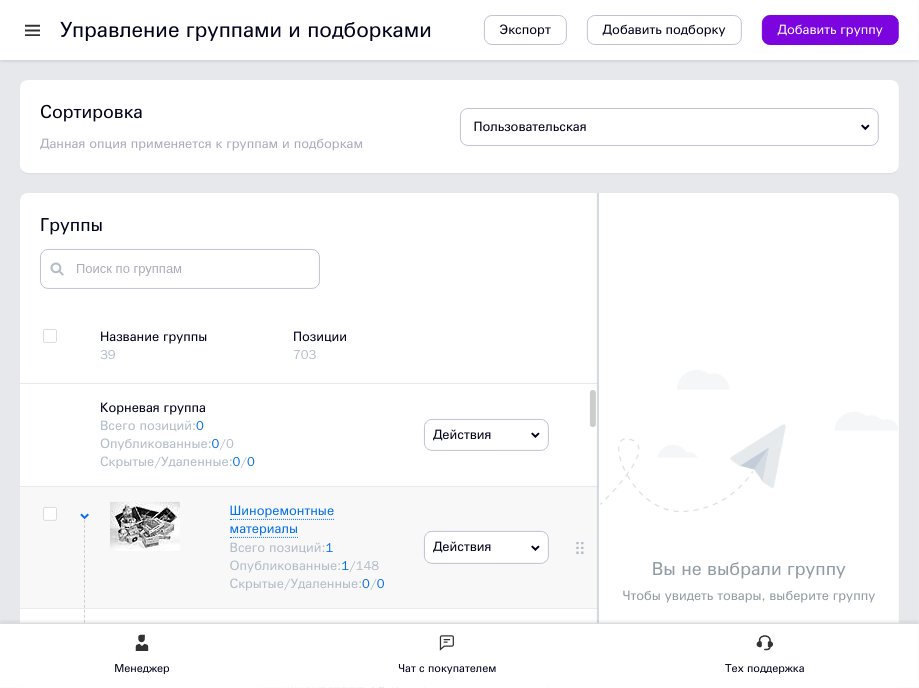 scroll, scrollTop: 218, scrollLeft: 0, axis: vertical 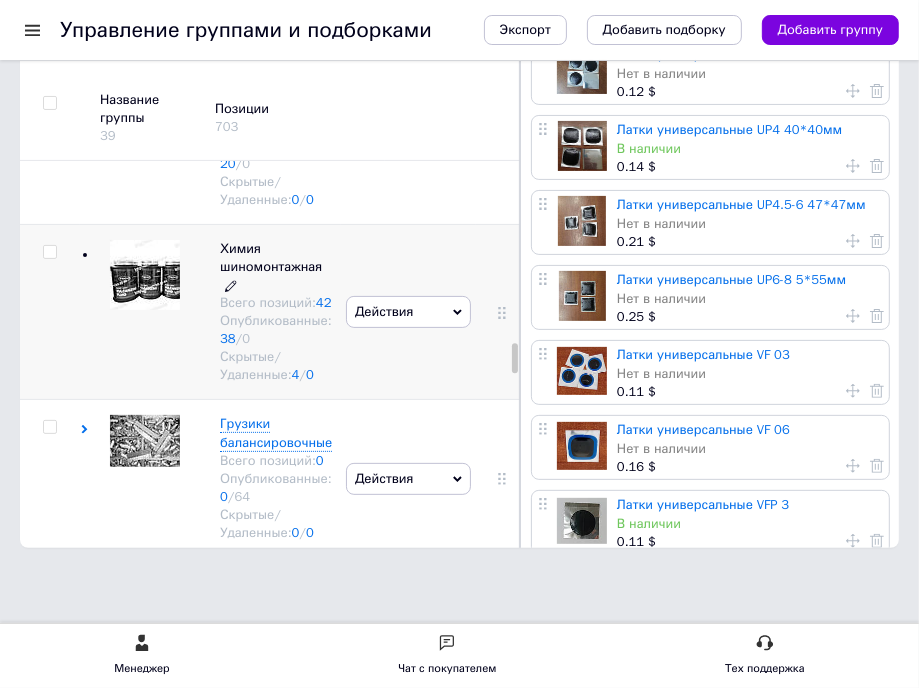 click on "Химия шиномонтажная" at bounding box center [271, 257] 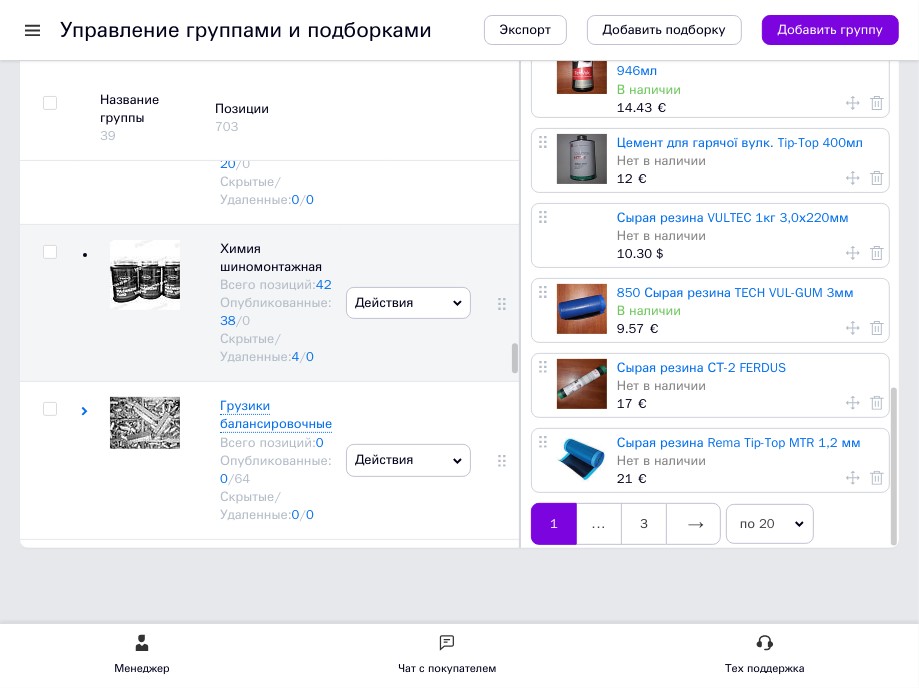 scroll, scrollTop: 1092, scrollLeft: 0, axis: vertical 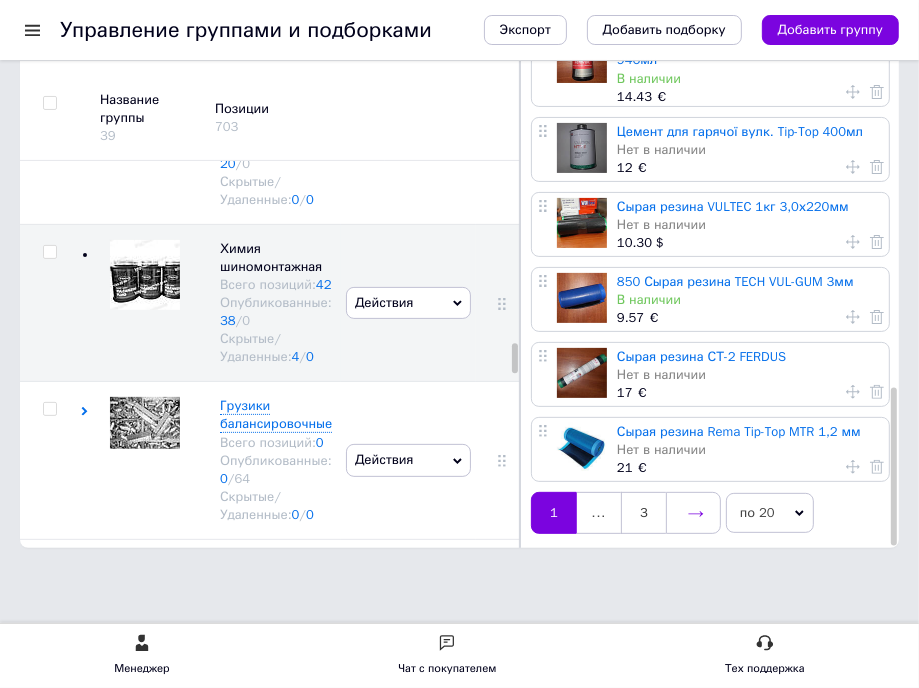 click at bounding box center (693, 513) 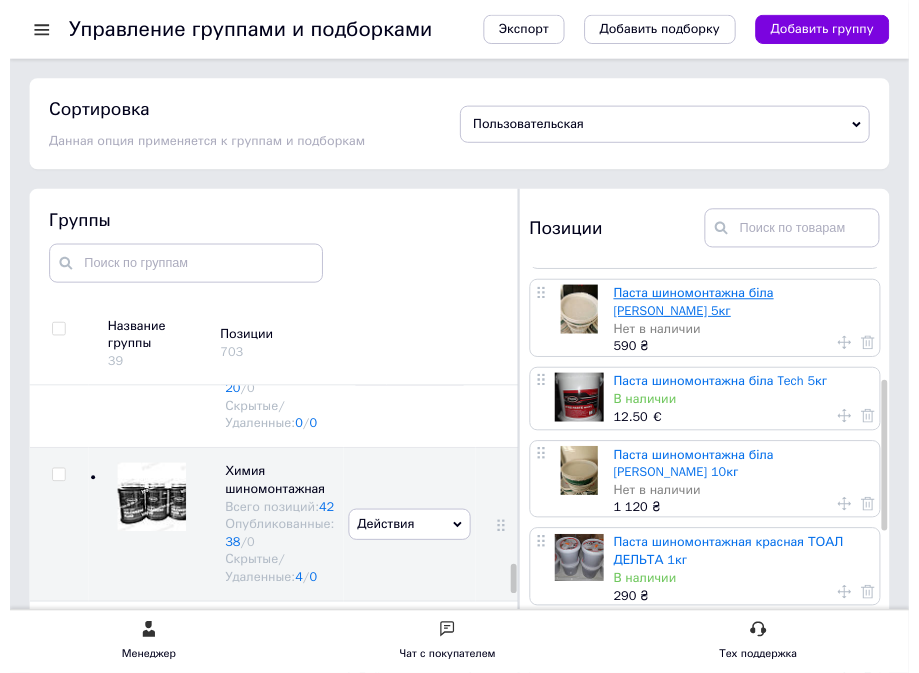 scroll, scrollTop: 400, scrollLeft: 0, axis: vertical 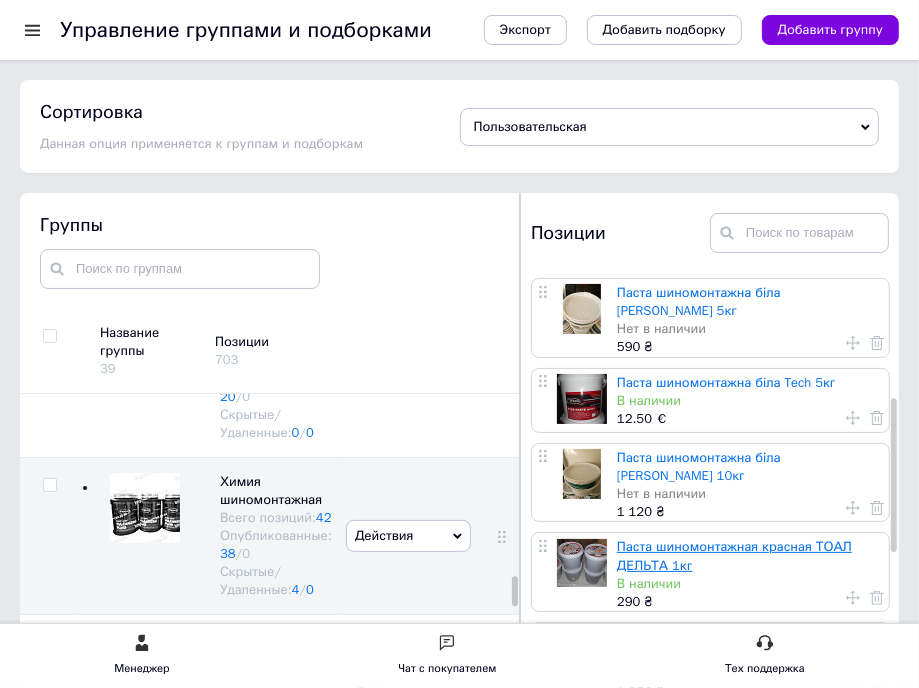 click on "Паста шиномонтажная красная ТОАЛ ДЕЛЬТА 1кг" at bounding box center [734, 555] 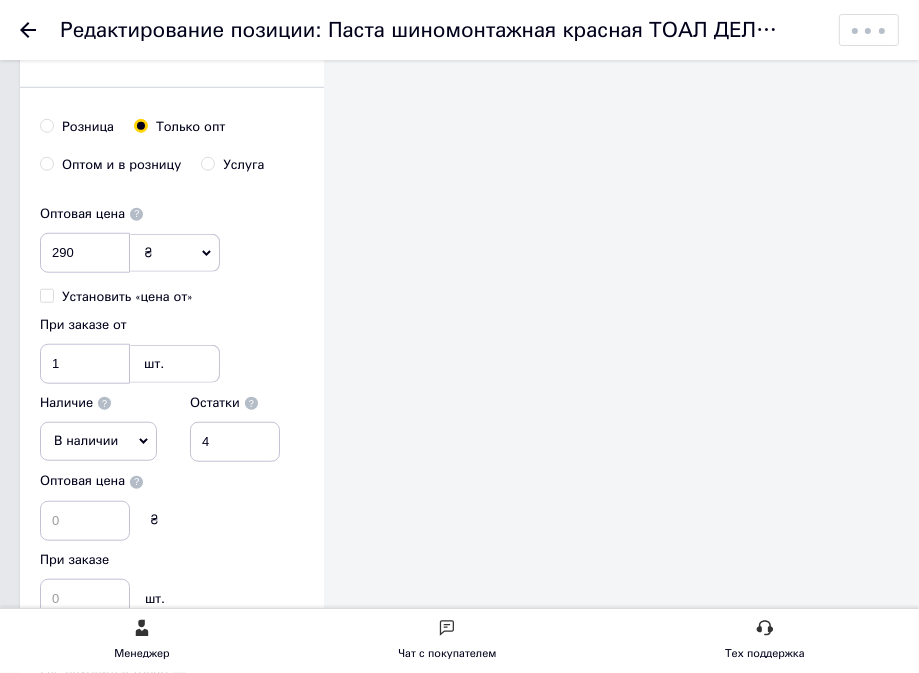 scroll, scrollTop: 1000, scrollLeft: 0, axis: vertical 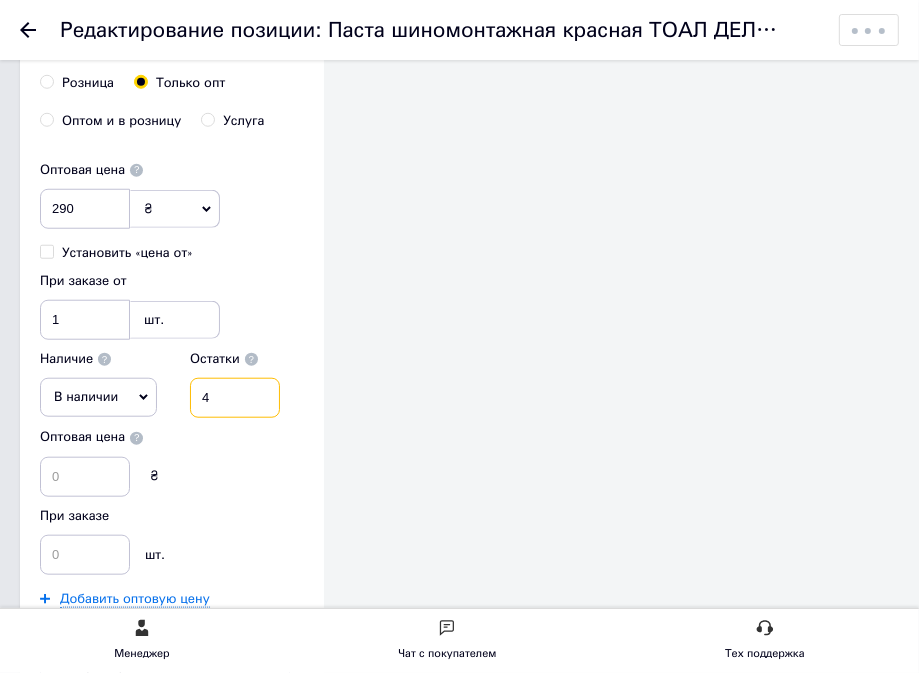 drag, startPoint x: 228, startPoint y: 392, endPoint x: 197, endPoint y: 399, distance: 31.780497 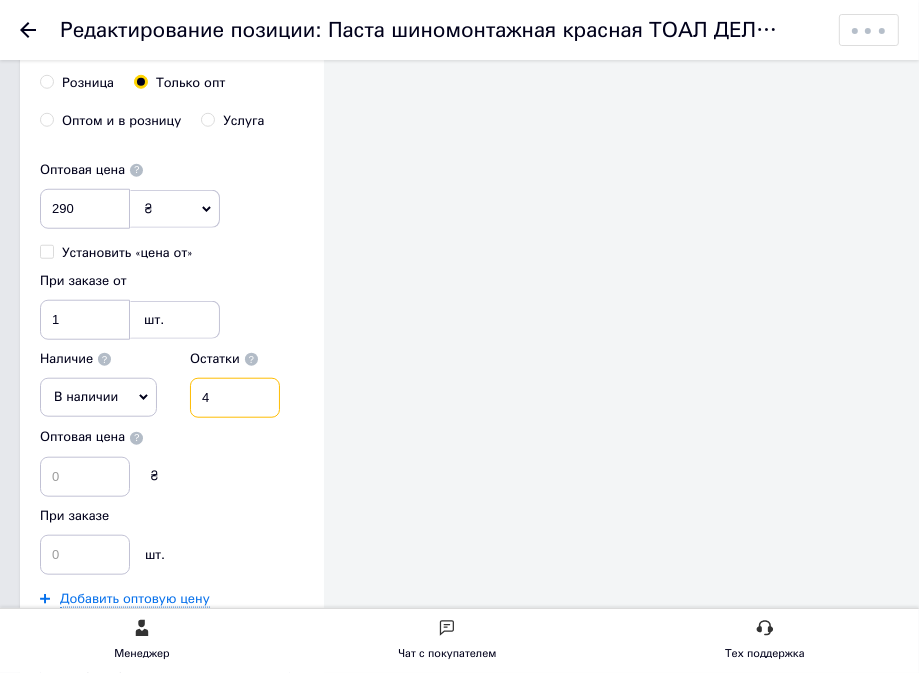 click on "4" at bounding box center (235, 398) 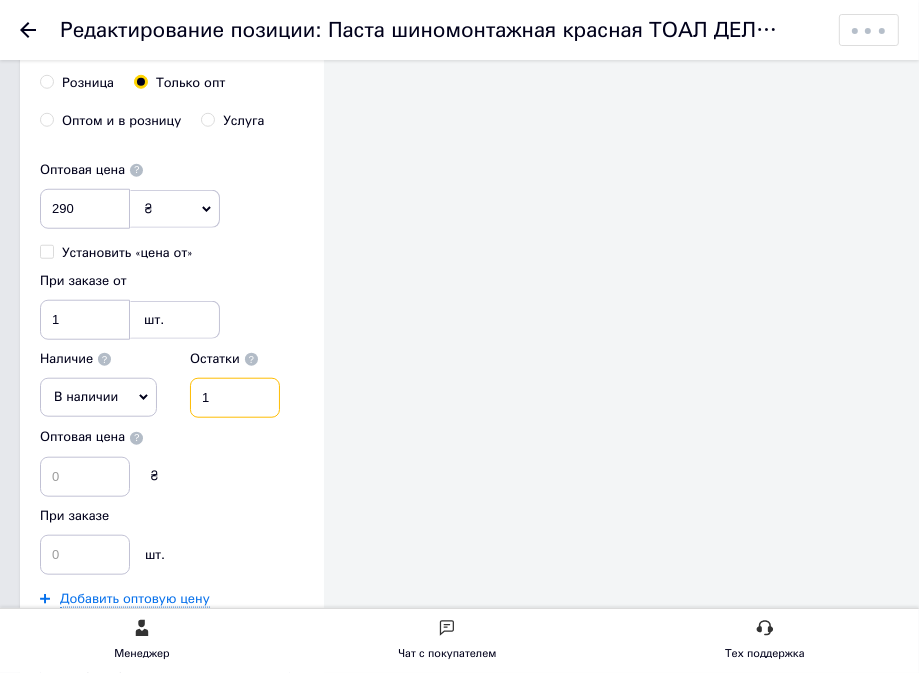 type on "1" 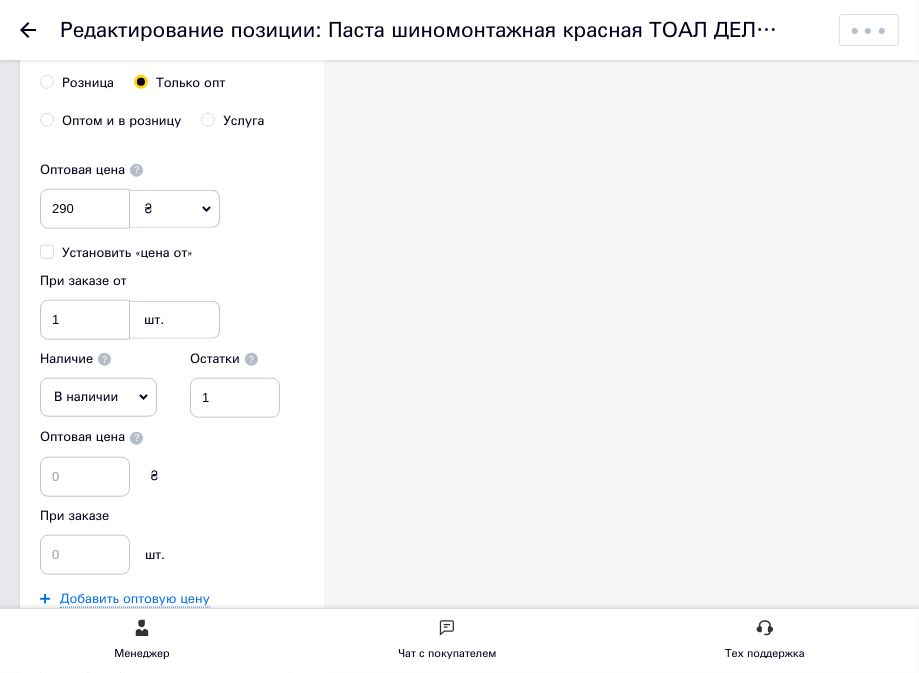click on "Оптовая цена ₴ При заказе шт." at bounding box center [172, 496] 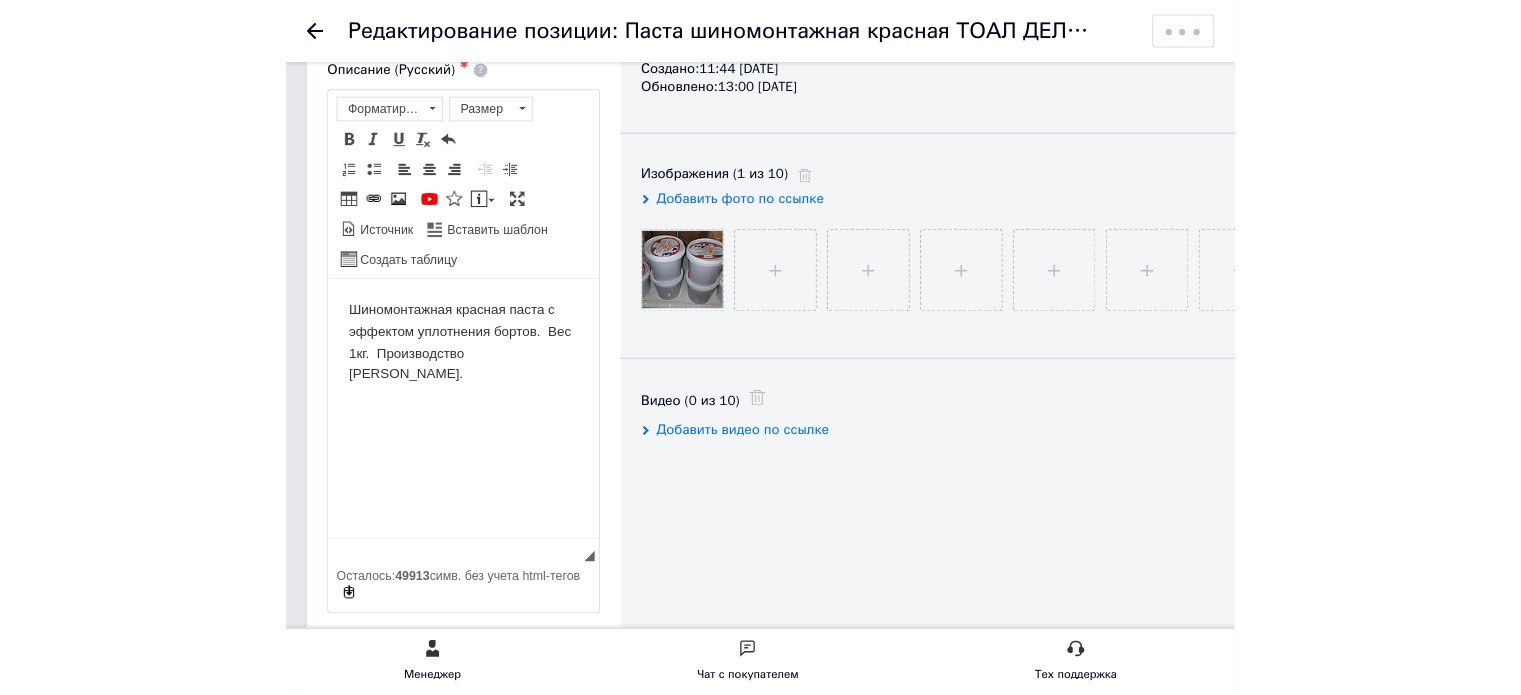 scroll, scrollTop: 0, scrollLeft: 0, axis: both 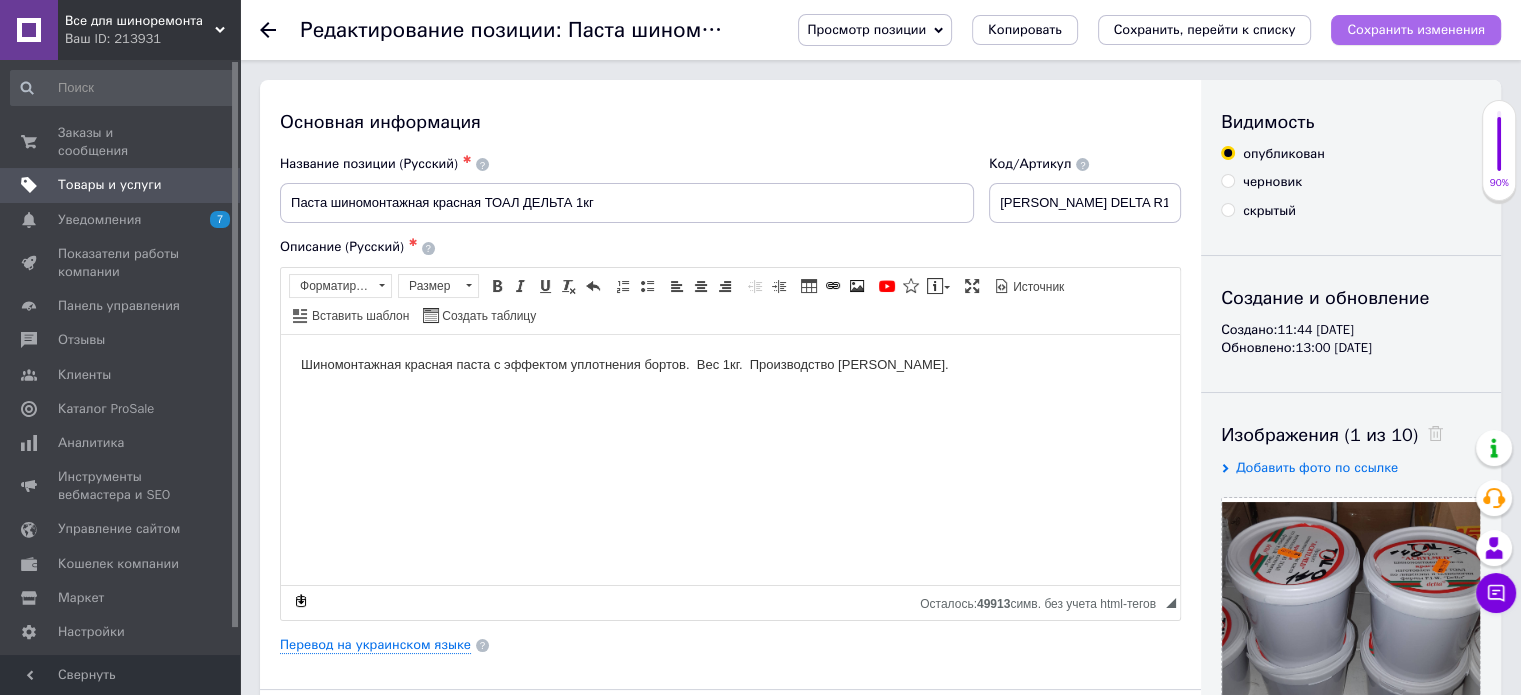 click on "Сохранить изменения" at bounding box center [1416, 29] 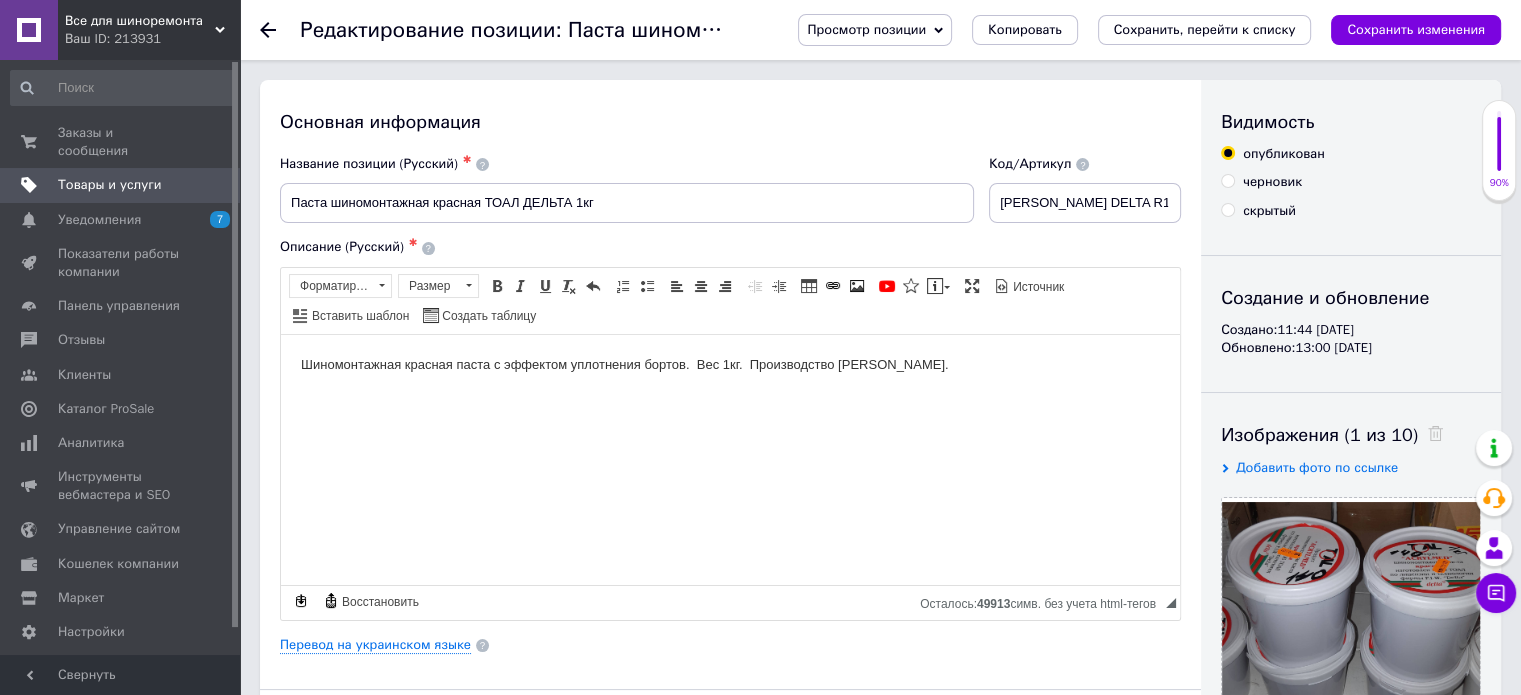 click 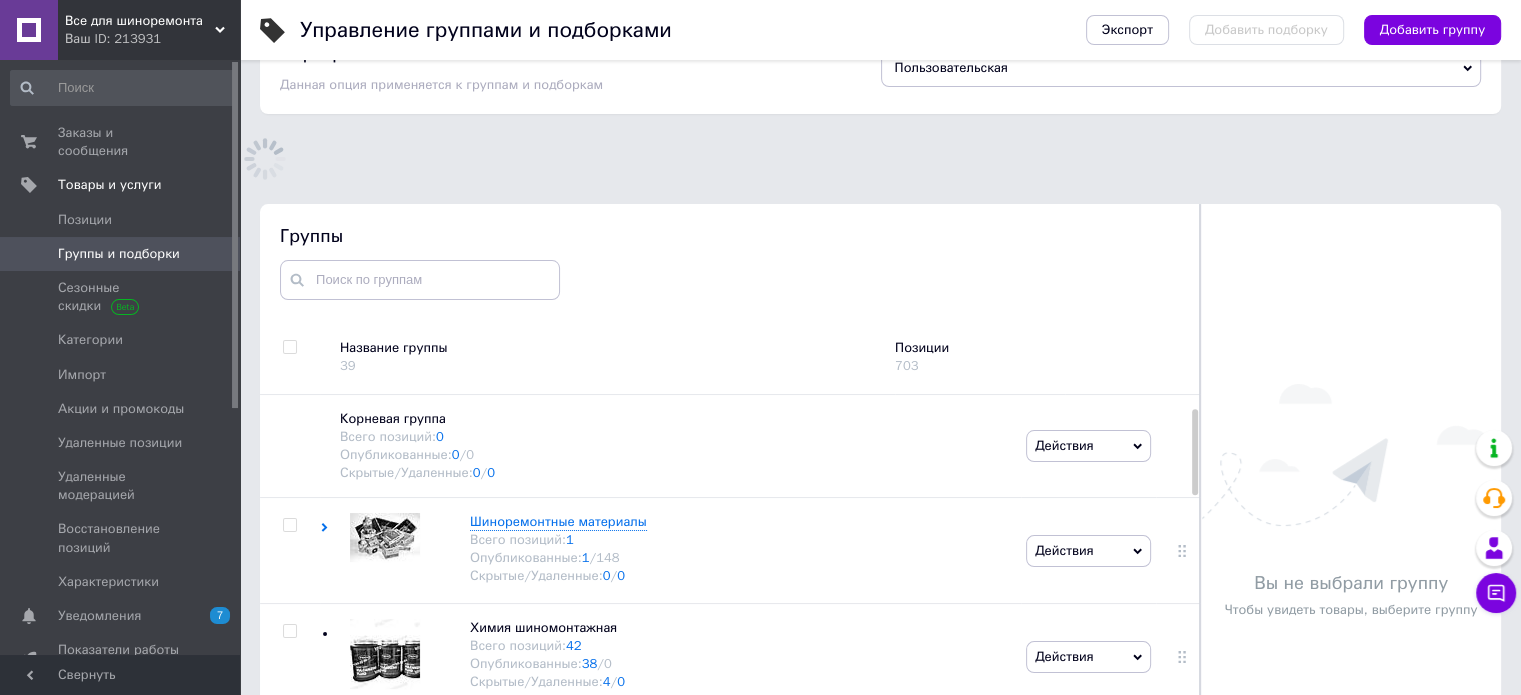scroll, scrollTop: 183, scrollLeft: 0, axis: vertical 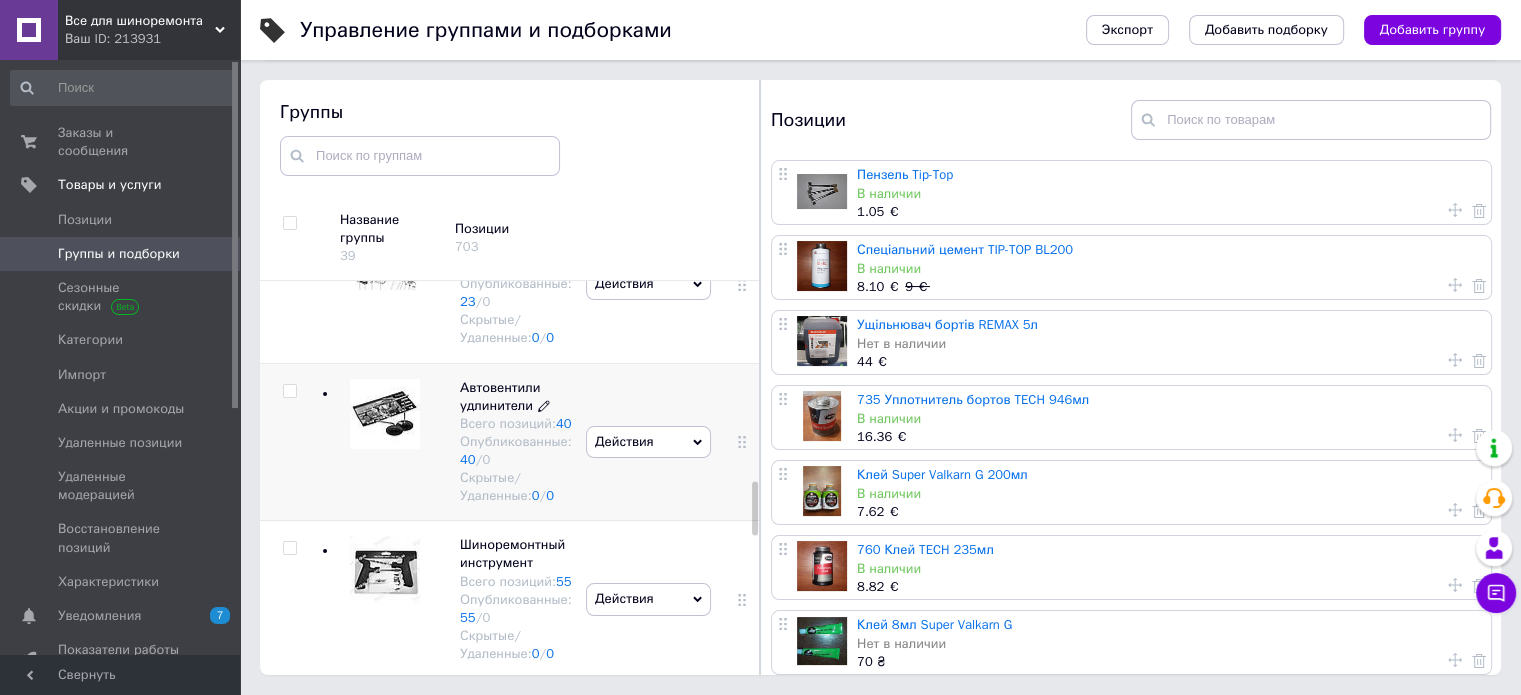 click on "Автовентили удлинители" at bounding box center (500, 396) 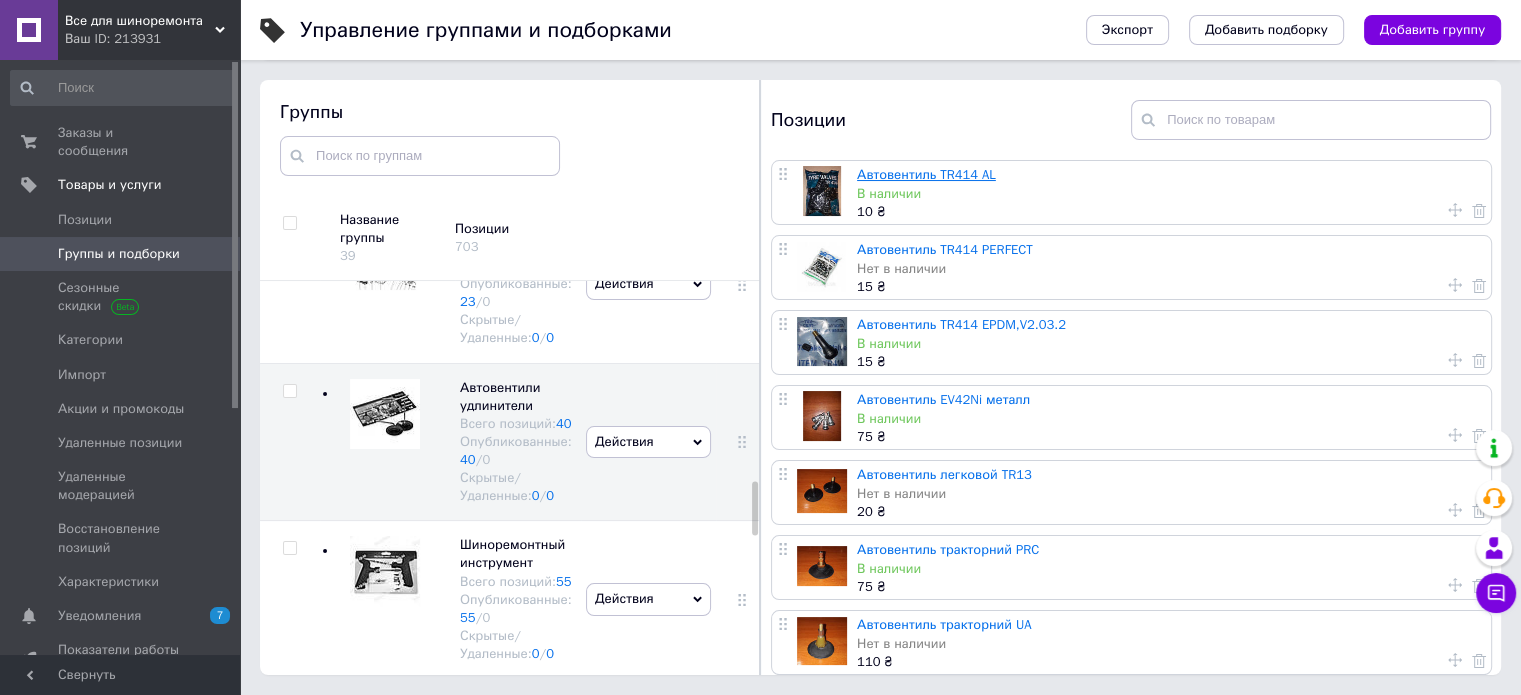 click on "Автовентиль TR414 AL" at bounding box center [926, 174] 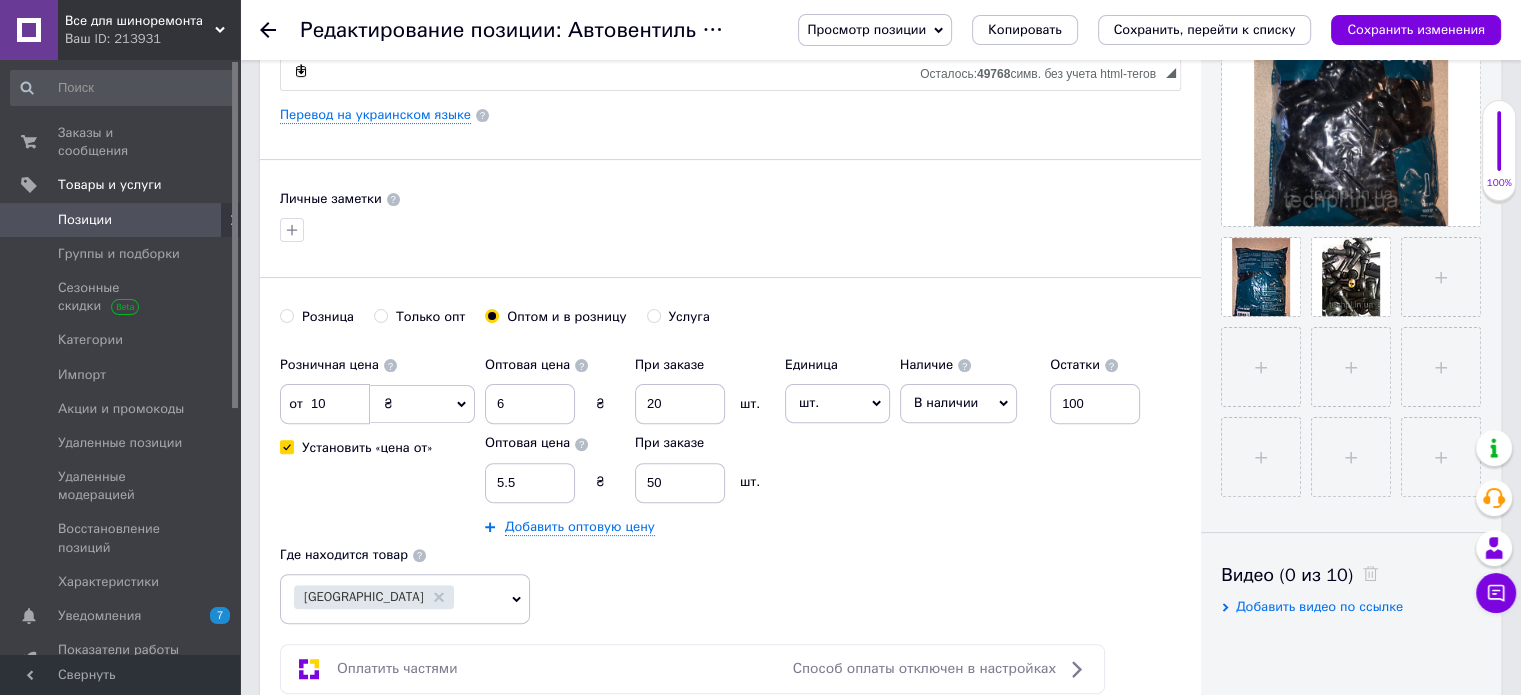 scroll, scrollTop: 400, scrollLeft: 0, axis: vertical 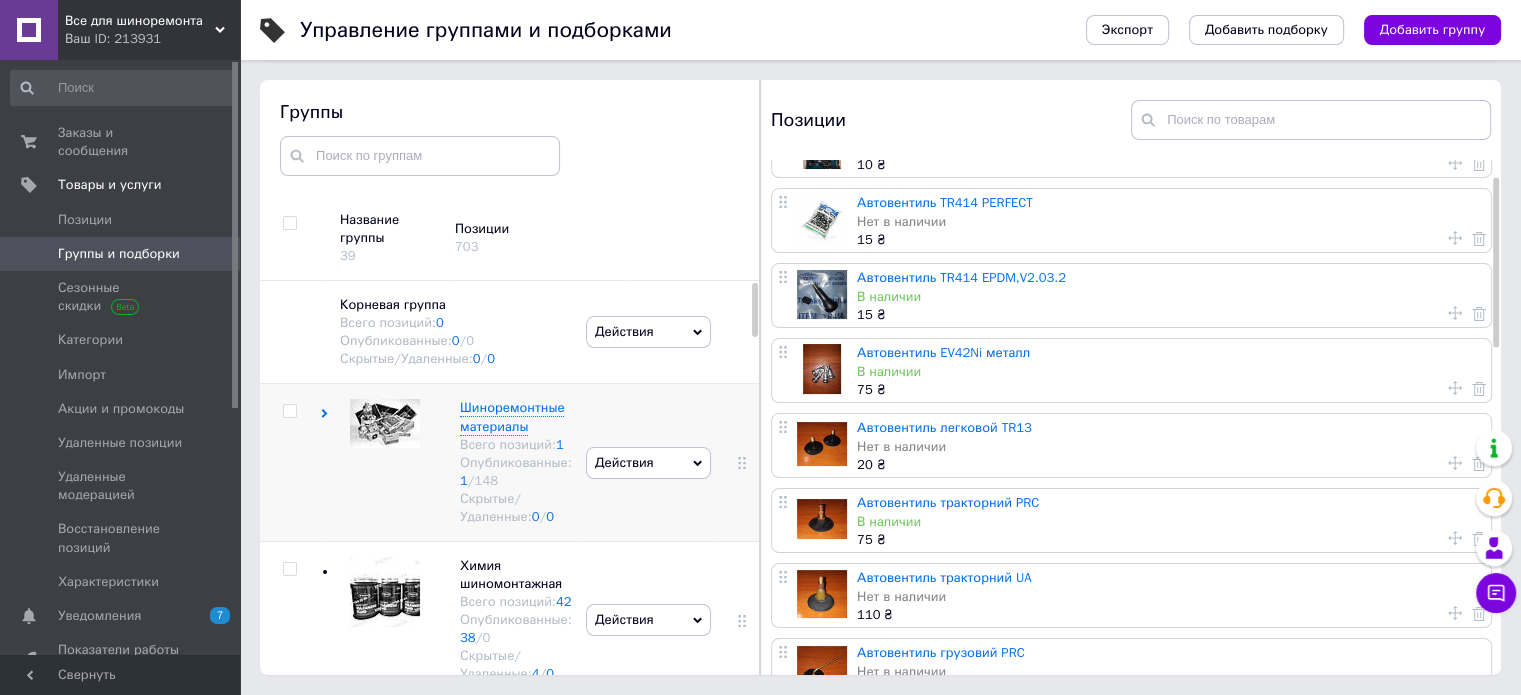 click 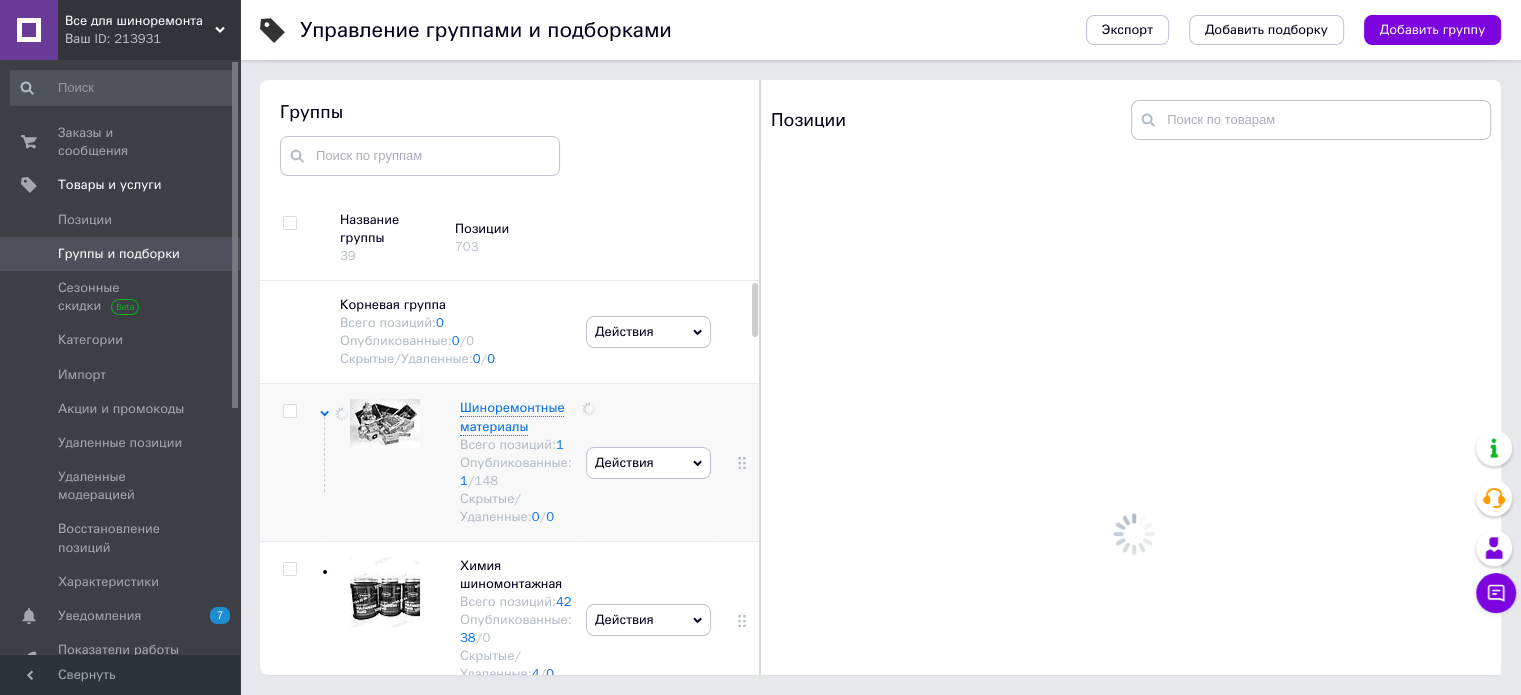 scroll, scrollTop: 0, scrollLeft: 0, axis: both 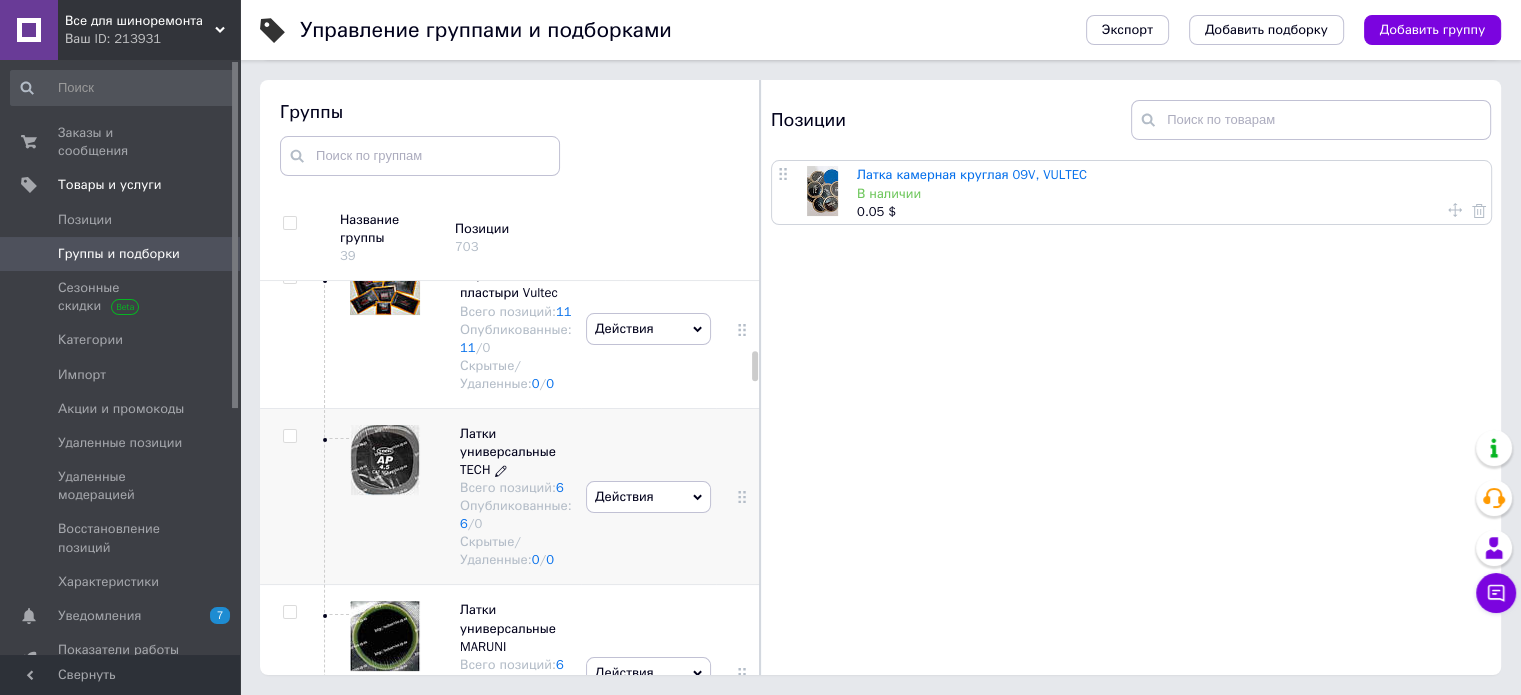 click on "Латки универсальные TECH" at bounding box center [508, 451] 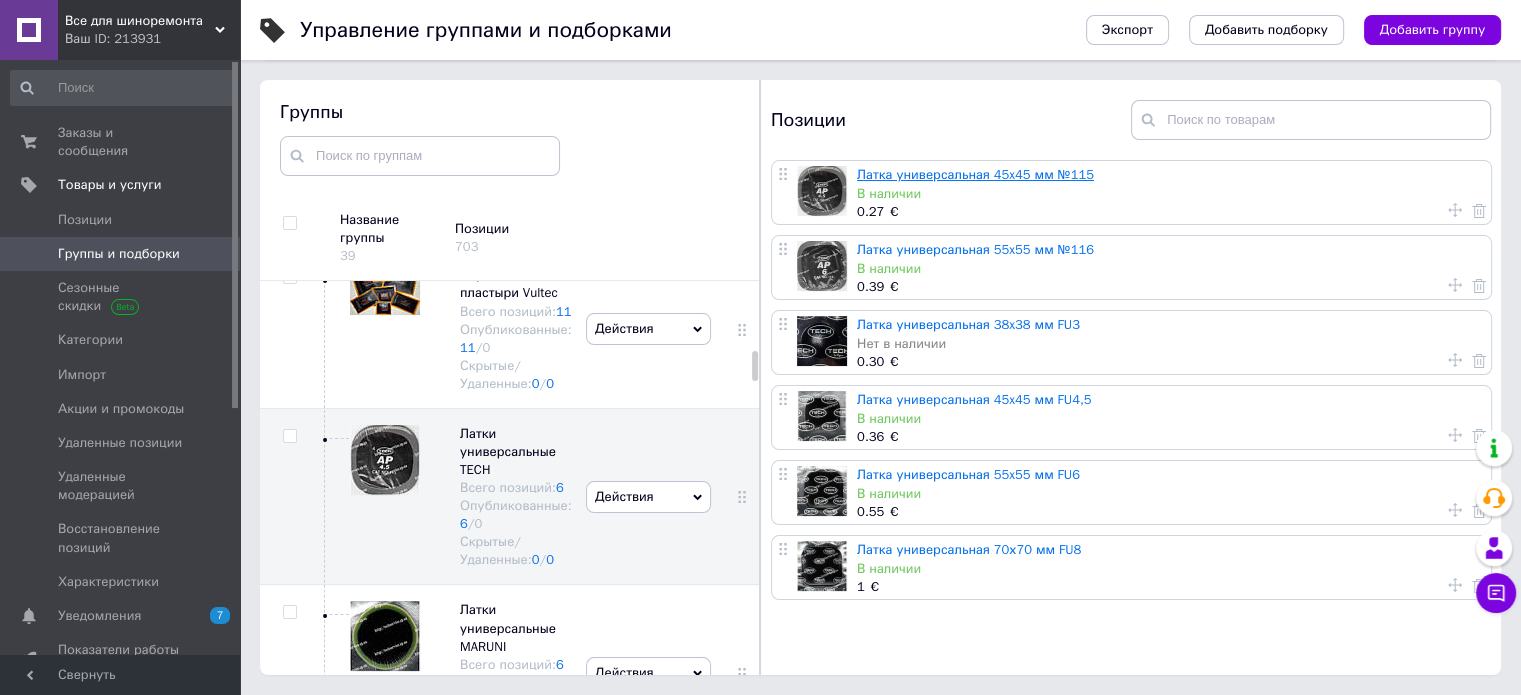 click on "Латка универсальная 45x45 мм №115" at bounding box center [975, 174] 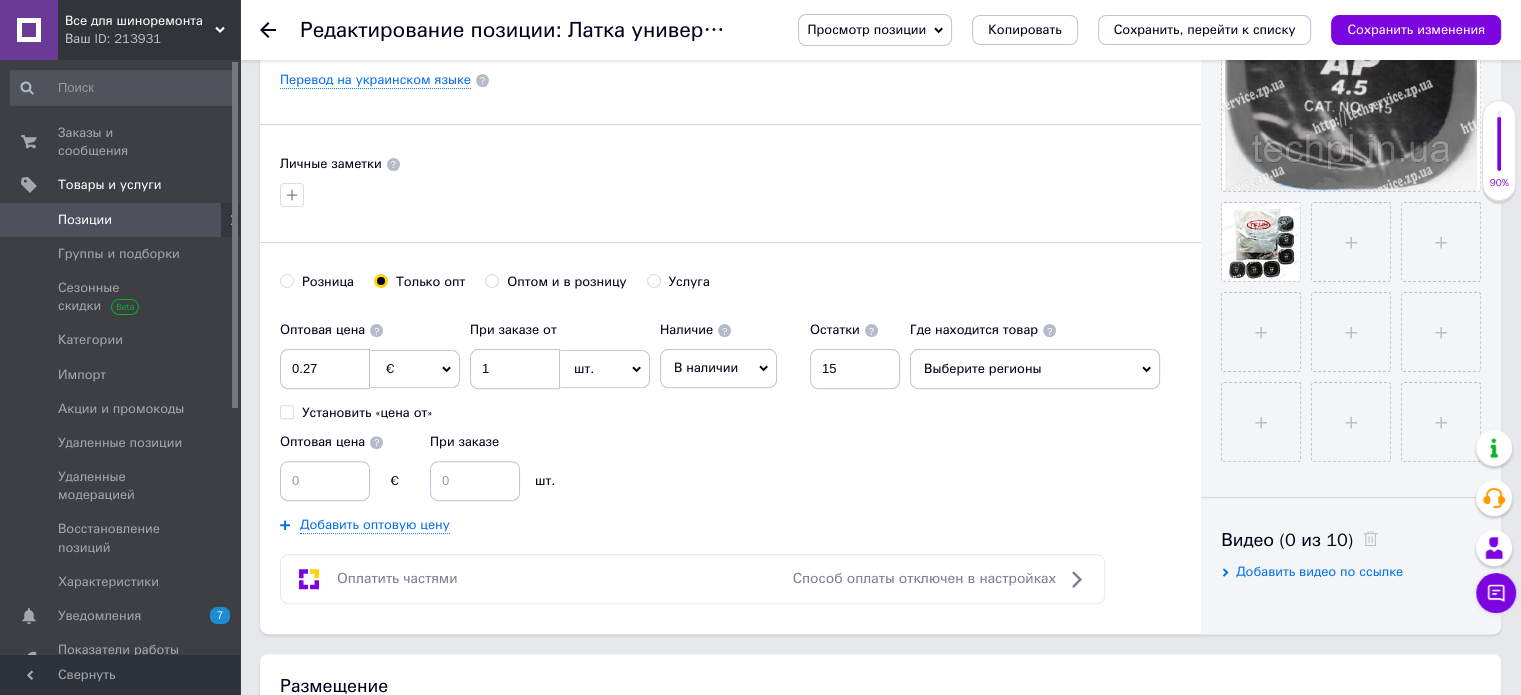 scroll, scrollTop: 800, scrollLeft: 0, axis: vertical 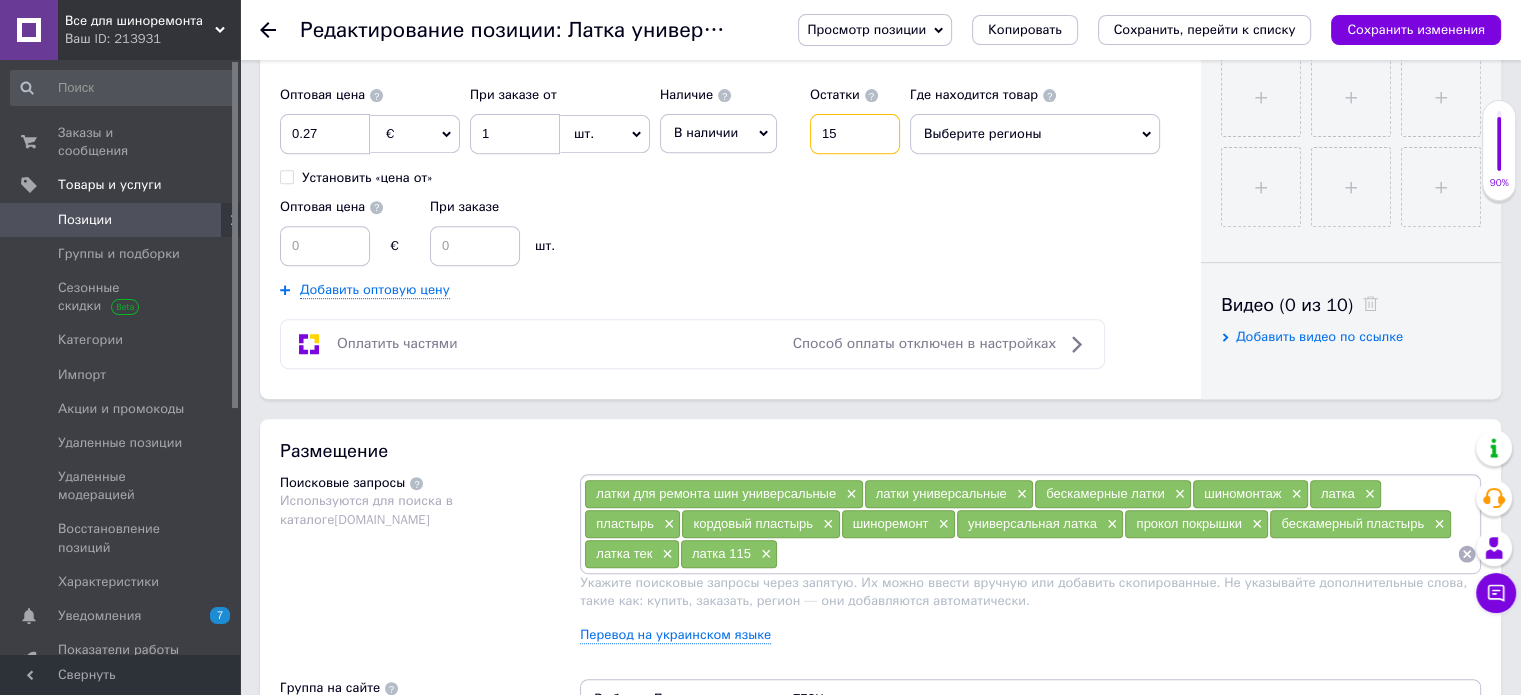 drag, startPoint x: 846, startPoint y: 135, endPoint x: 813, endPoint y: 138, distance: 33.13608 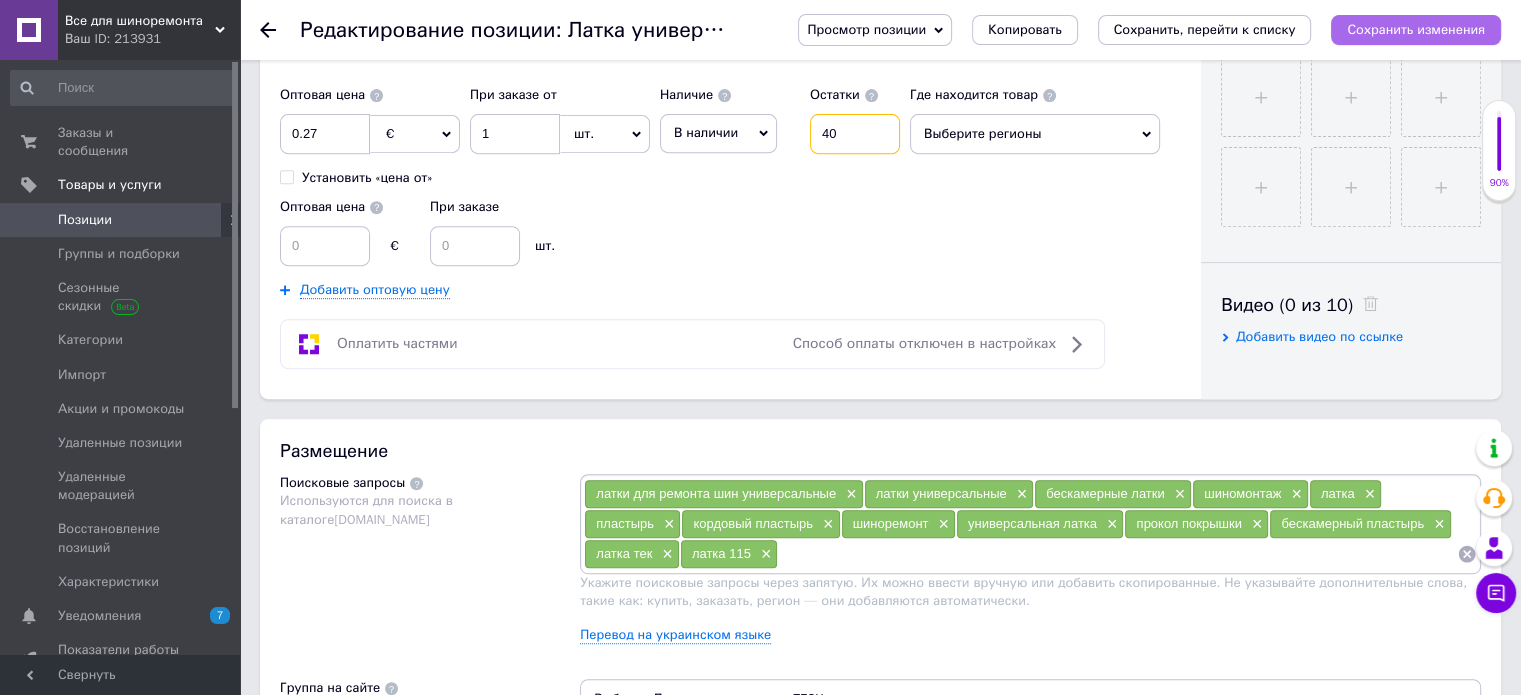 type on "40" 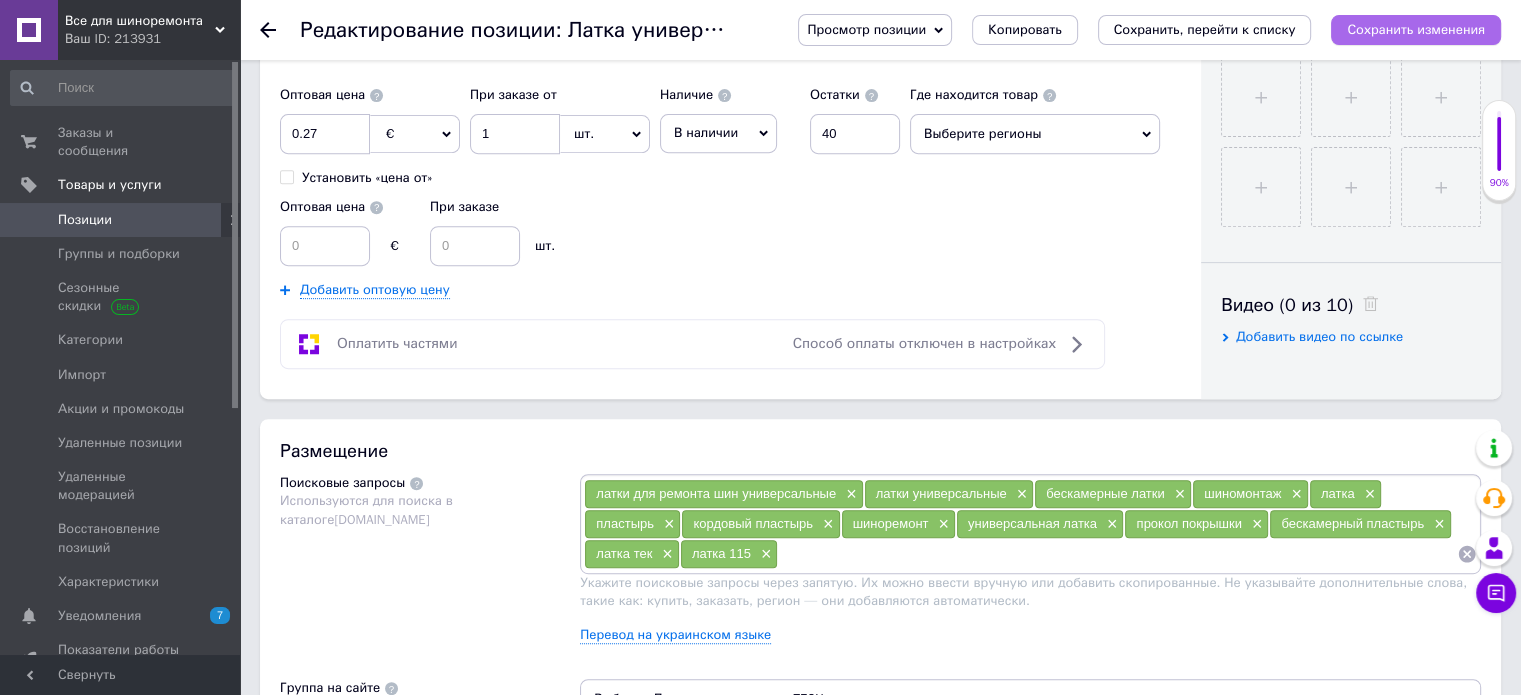 click on "Сохранить изменения" at bounding box center [1416, 29] 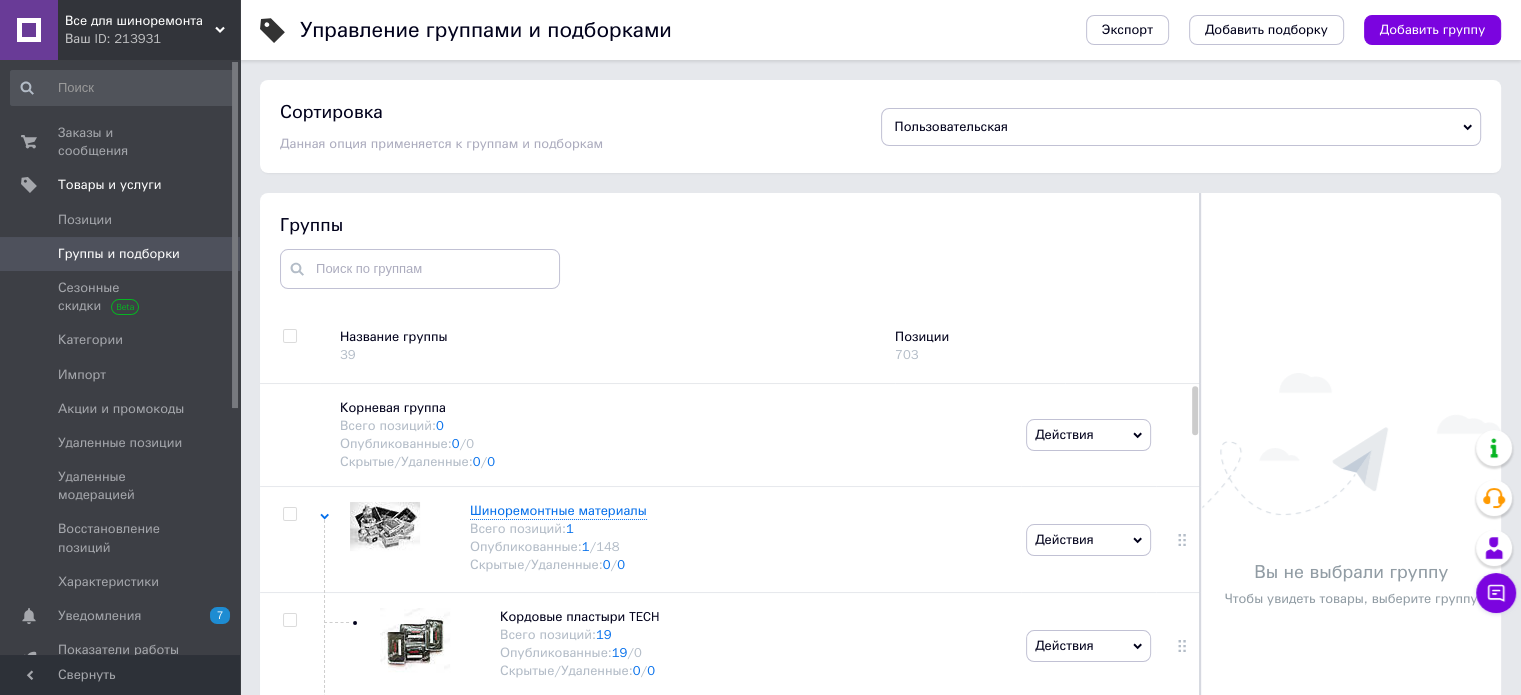 scroll, scrollTop: 73, scrollLeft: 0, axis: vertical 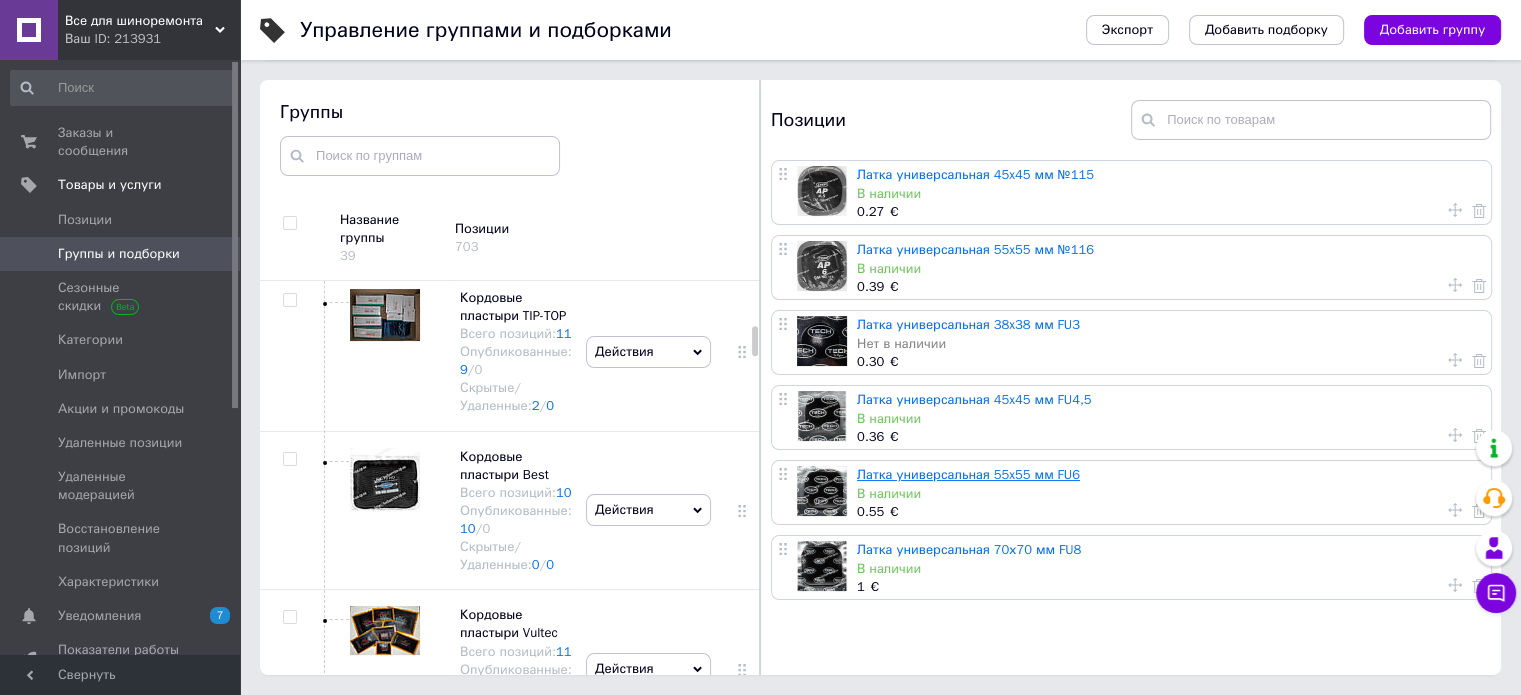 click on "Латка универсальная 55x55 мм FU6" at bounding box center [968, 474] 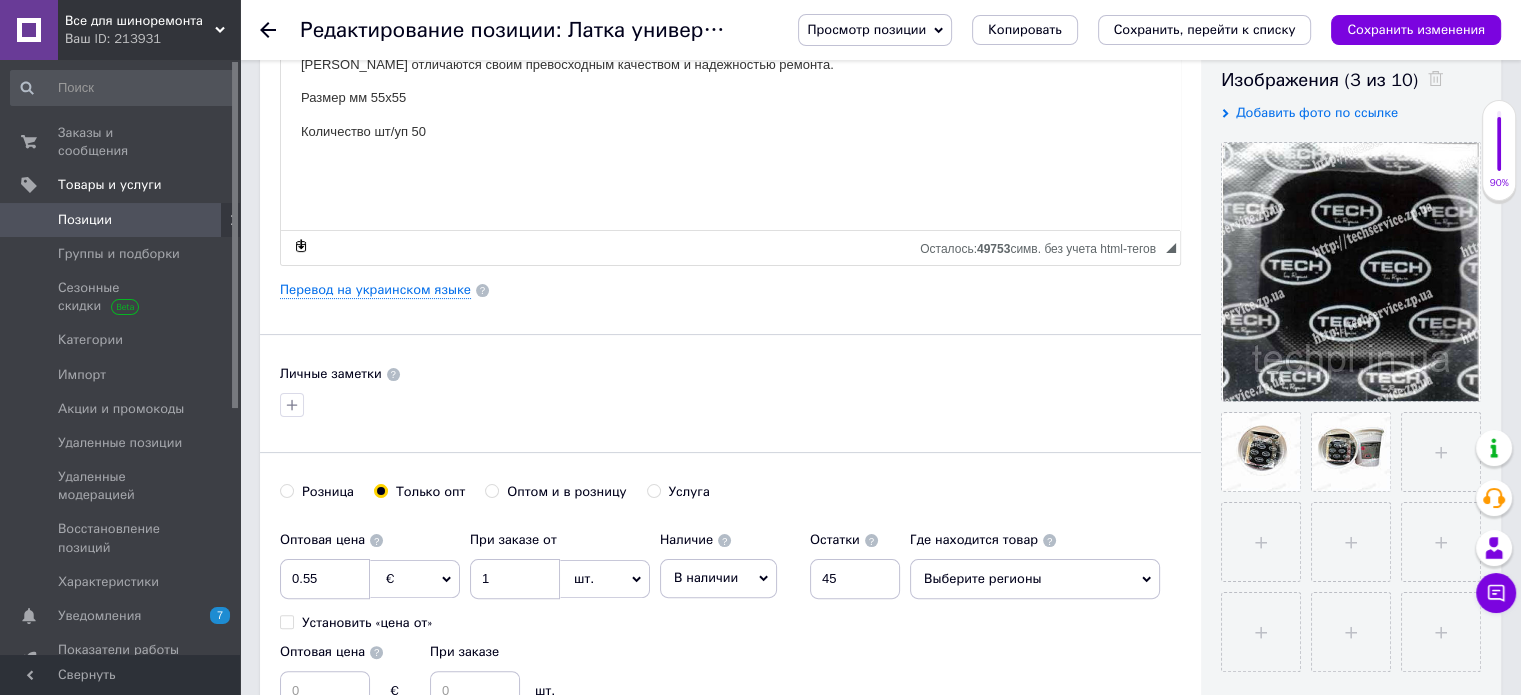 scroll, scrollTop: 400, scrollLeft: 0, axis: vertical 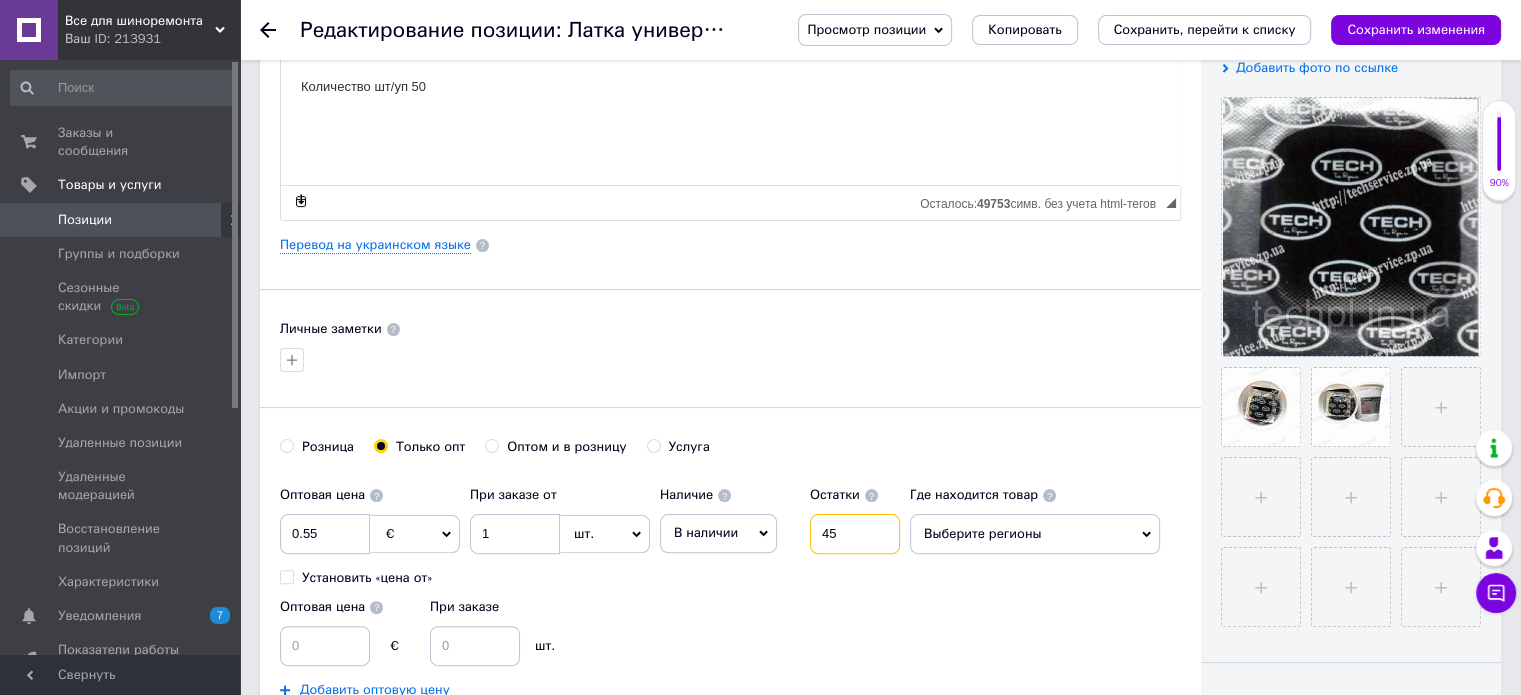 drag, startPoint x: 851, startPoint y: 527, endPoint x: 818, endPoint y: 529, distance: 33.06055 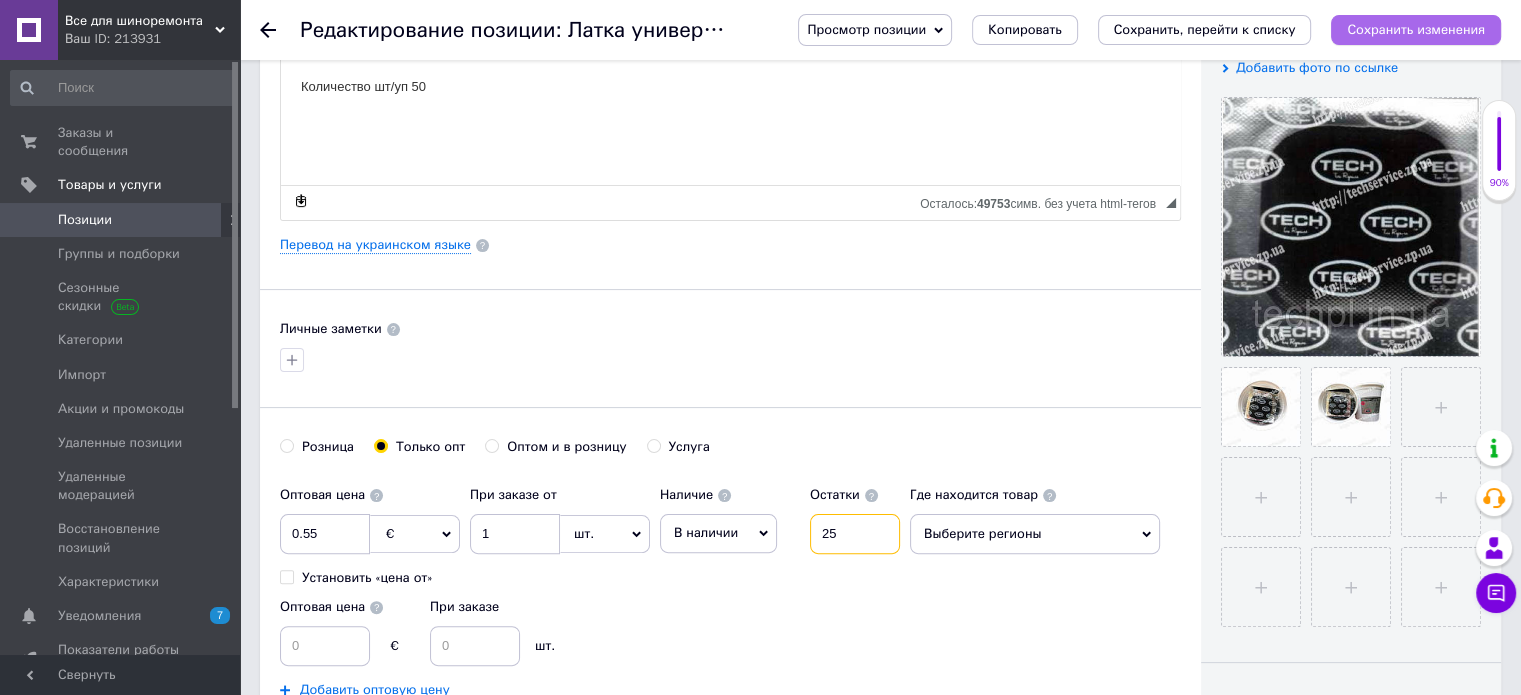 type on "25" 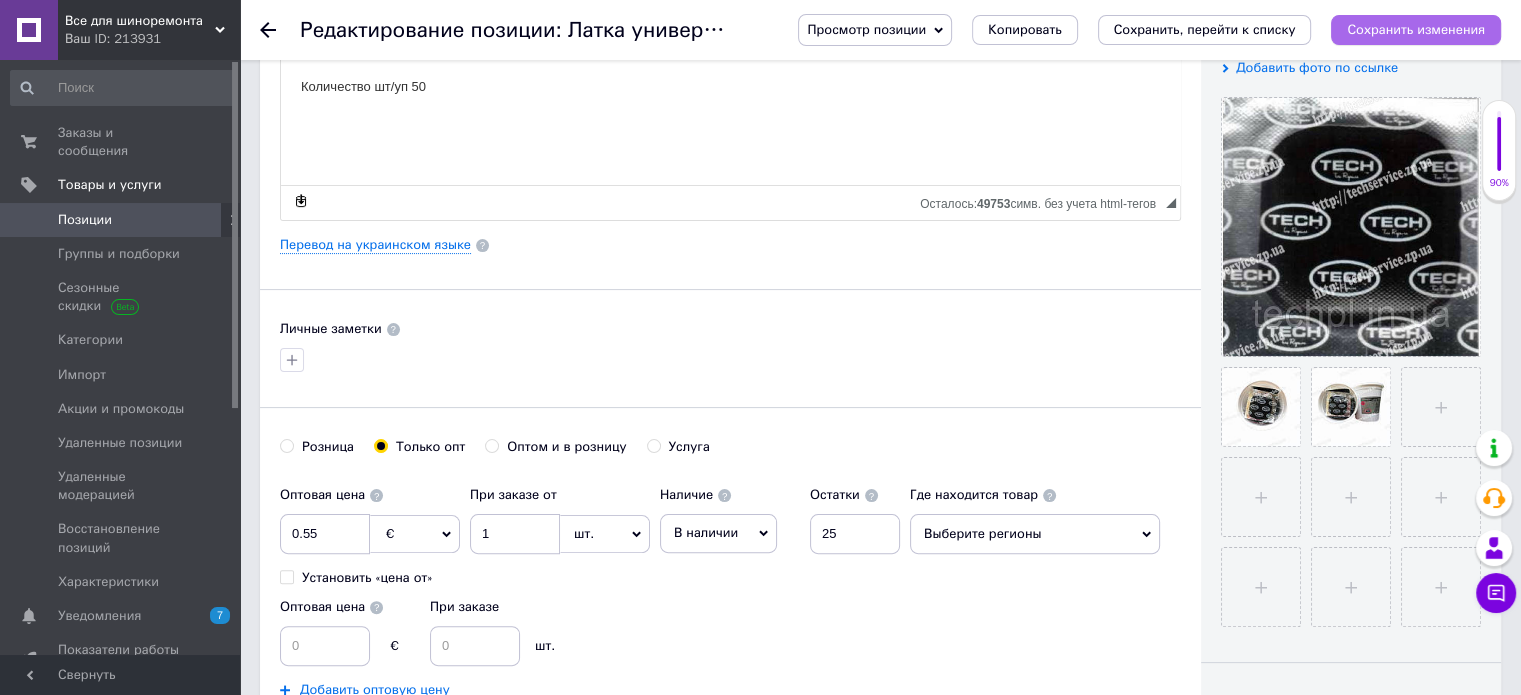 click on "Сохранить изменения" at bounding box center (1416, 29) 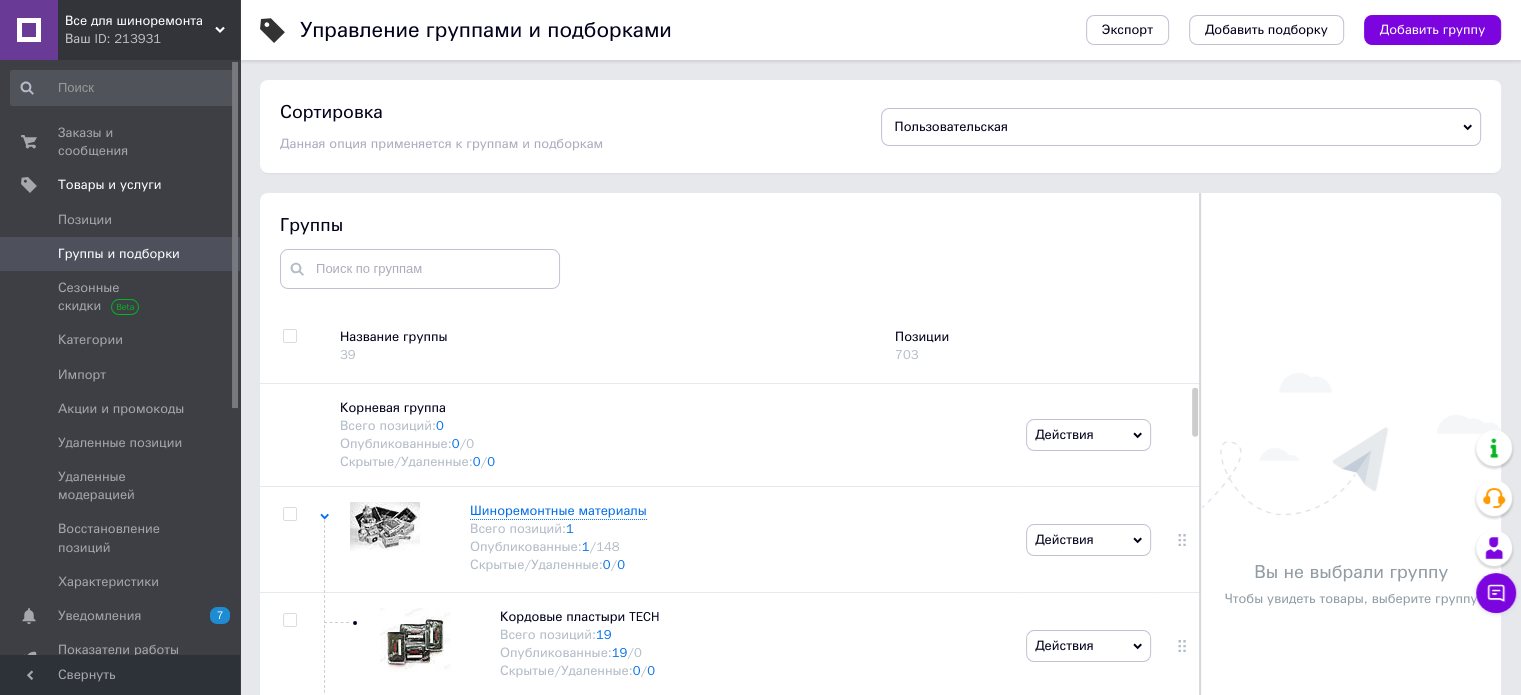 scroll, scrollTop: 113, scrollLeft: 0, axis: vertical 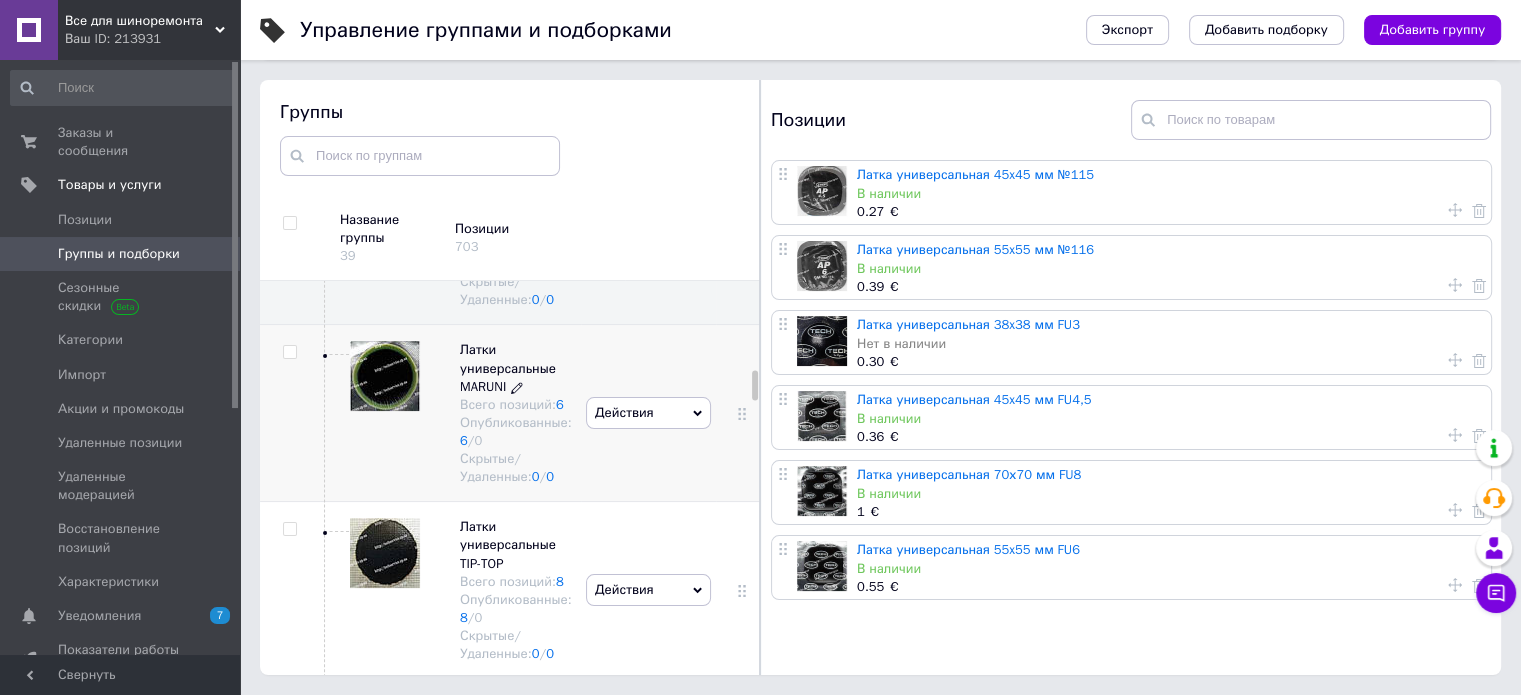 click on "Латки универсальные MARUNI" at bounding box center (508, 367) 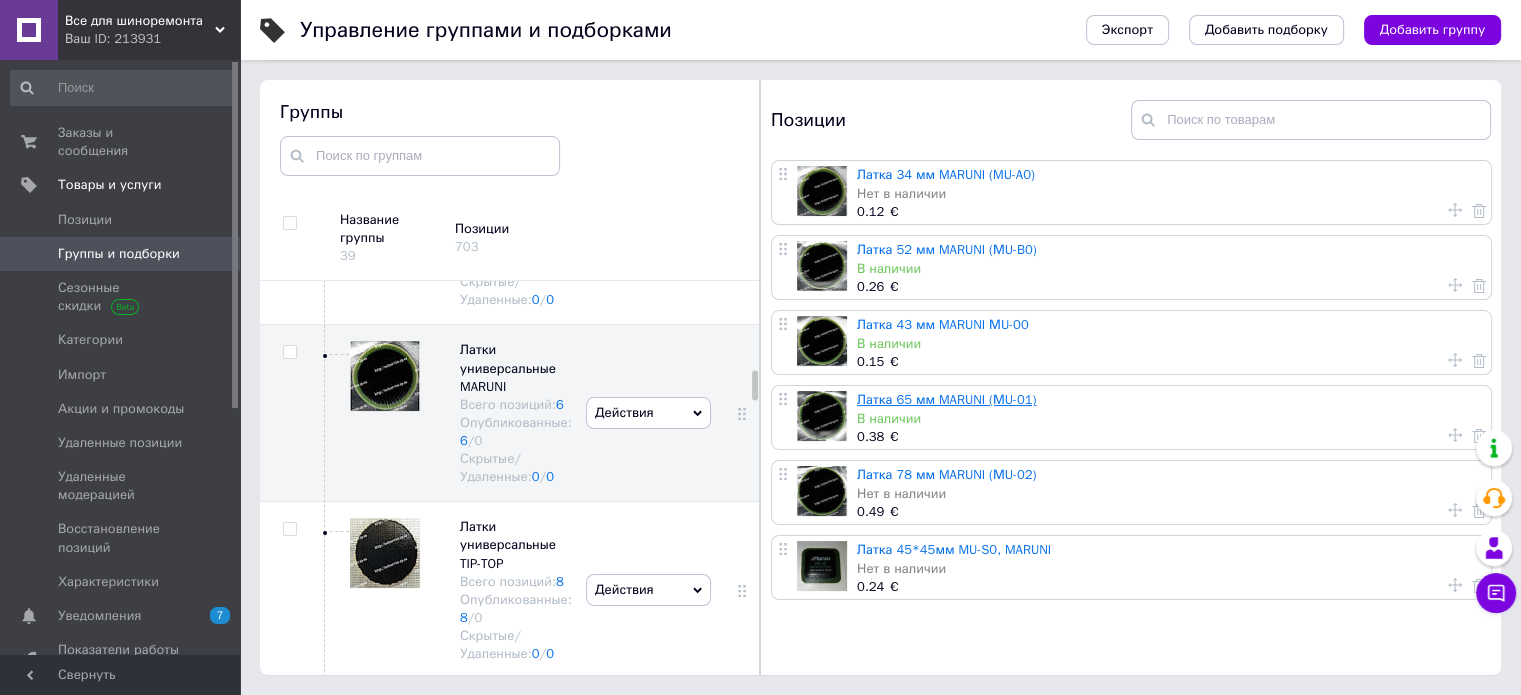 click on "Латка 65 мм MARUNI (МU-01)" at bounding box center [946, 399] 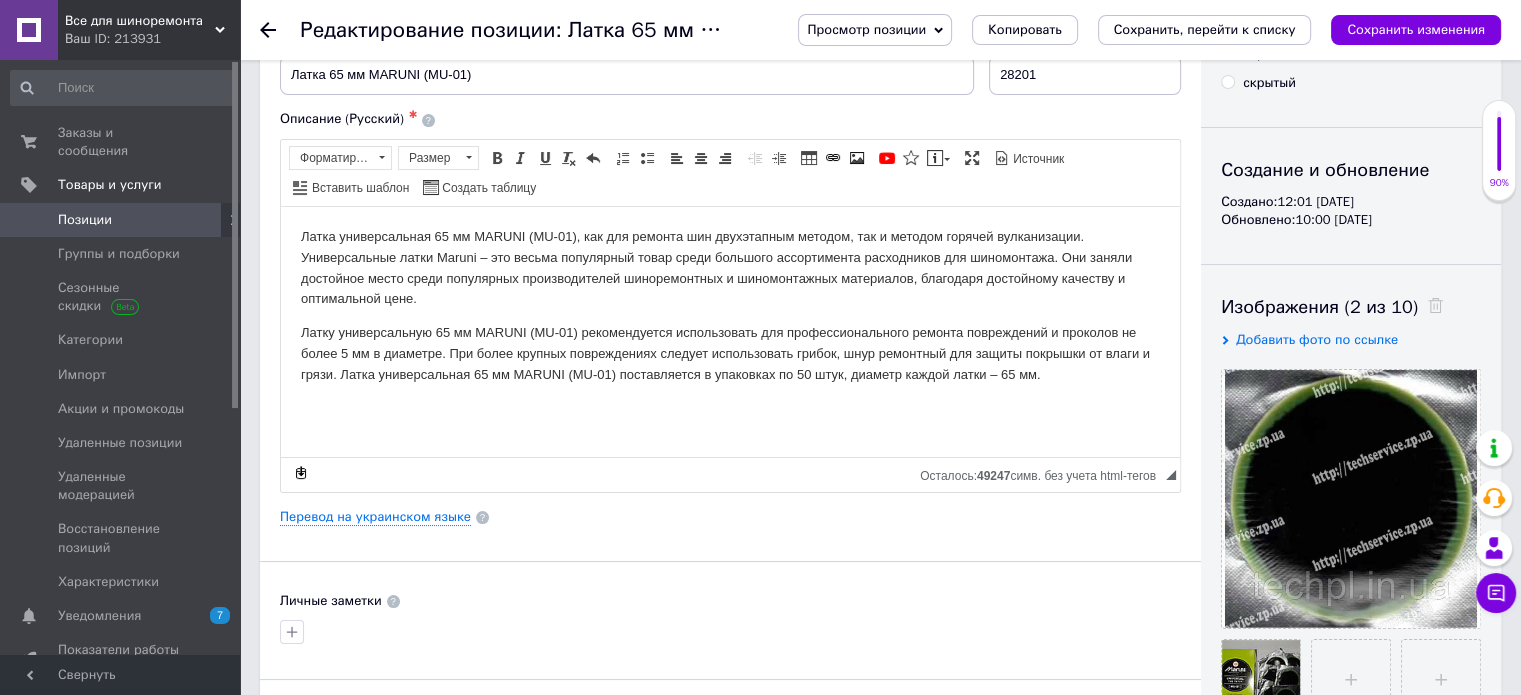 scroll, scrollTop: 400, scrollLeft: 0, axis: vertical 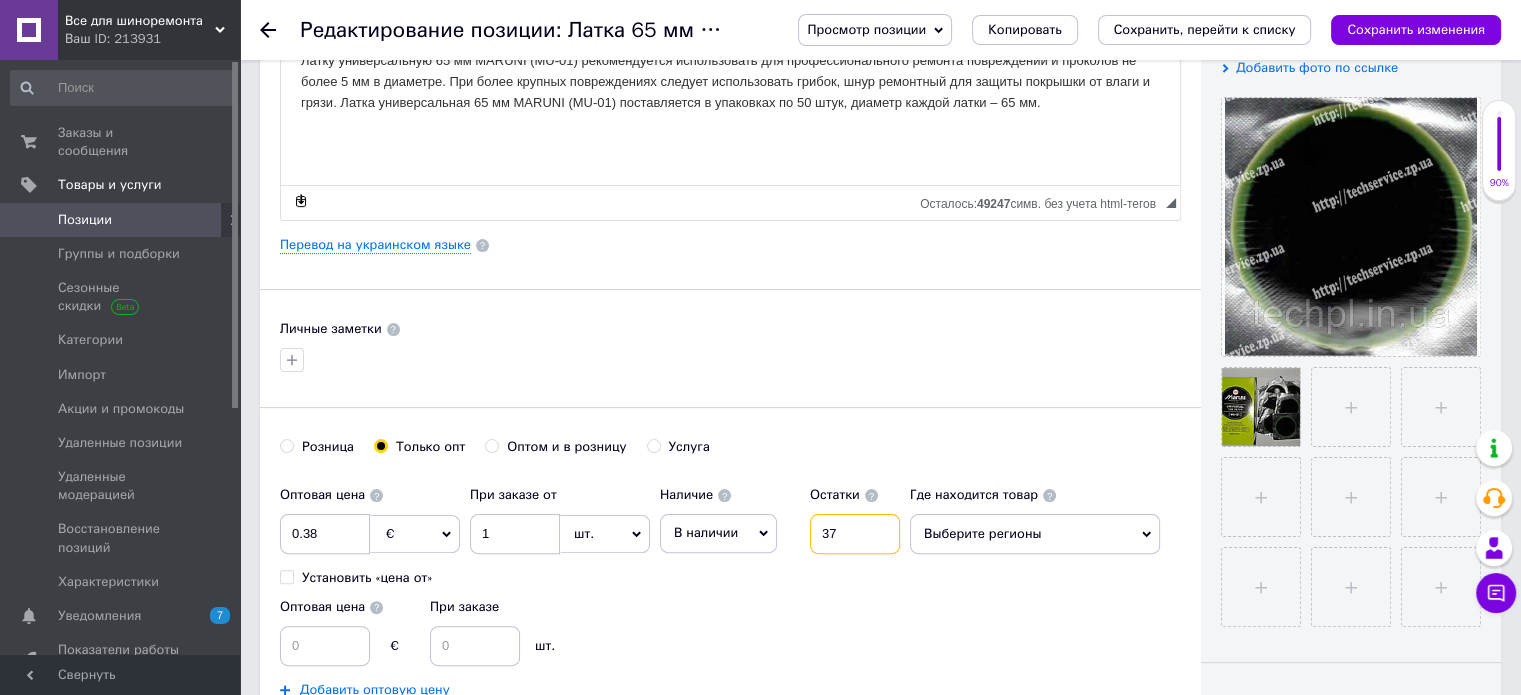 drag, startPoint x: 851, startPoint y: 529, endPoint x: 810, endPoint y: 531, distance: 41.04875 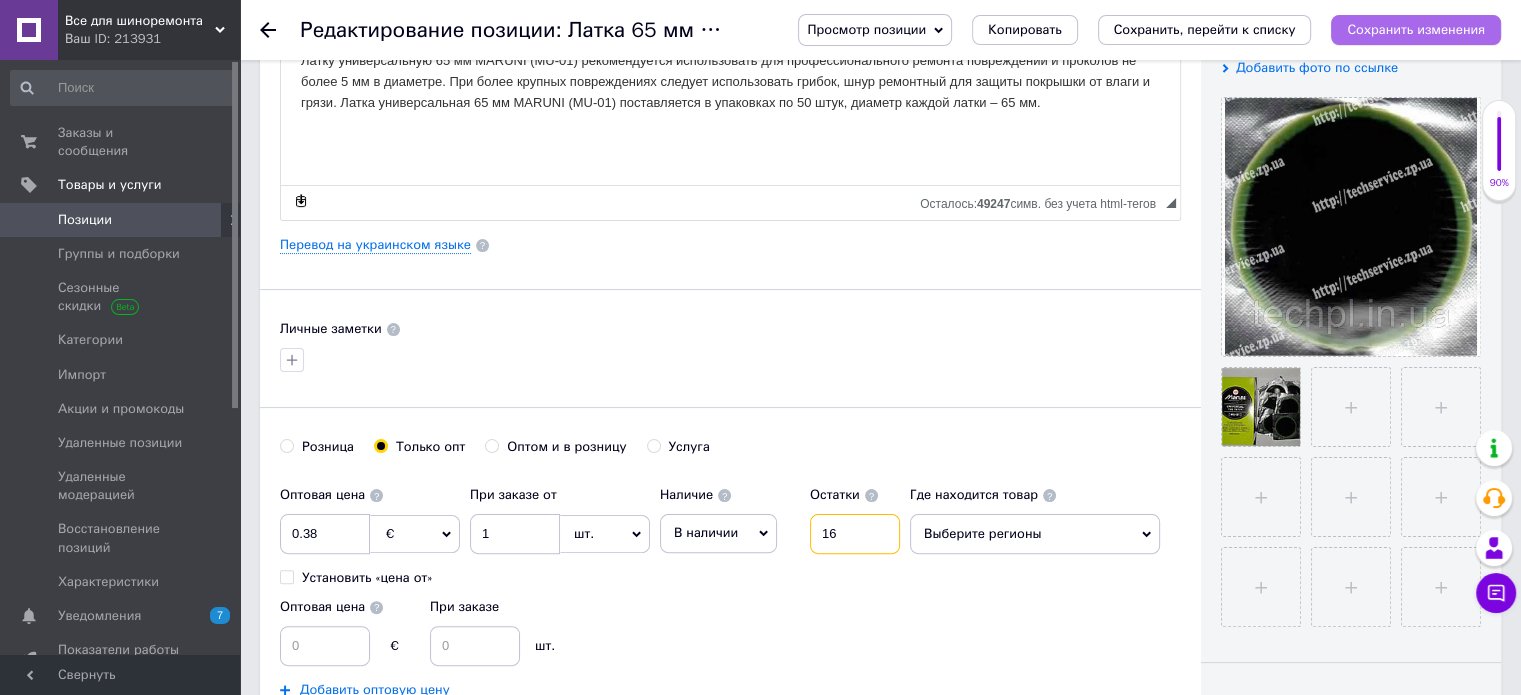 type on "16" 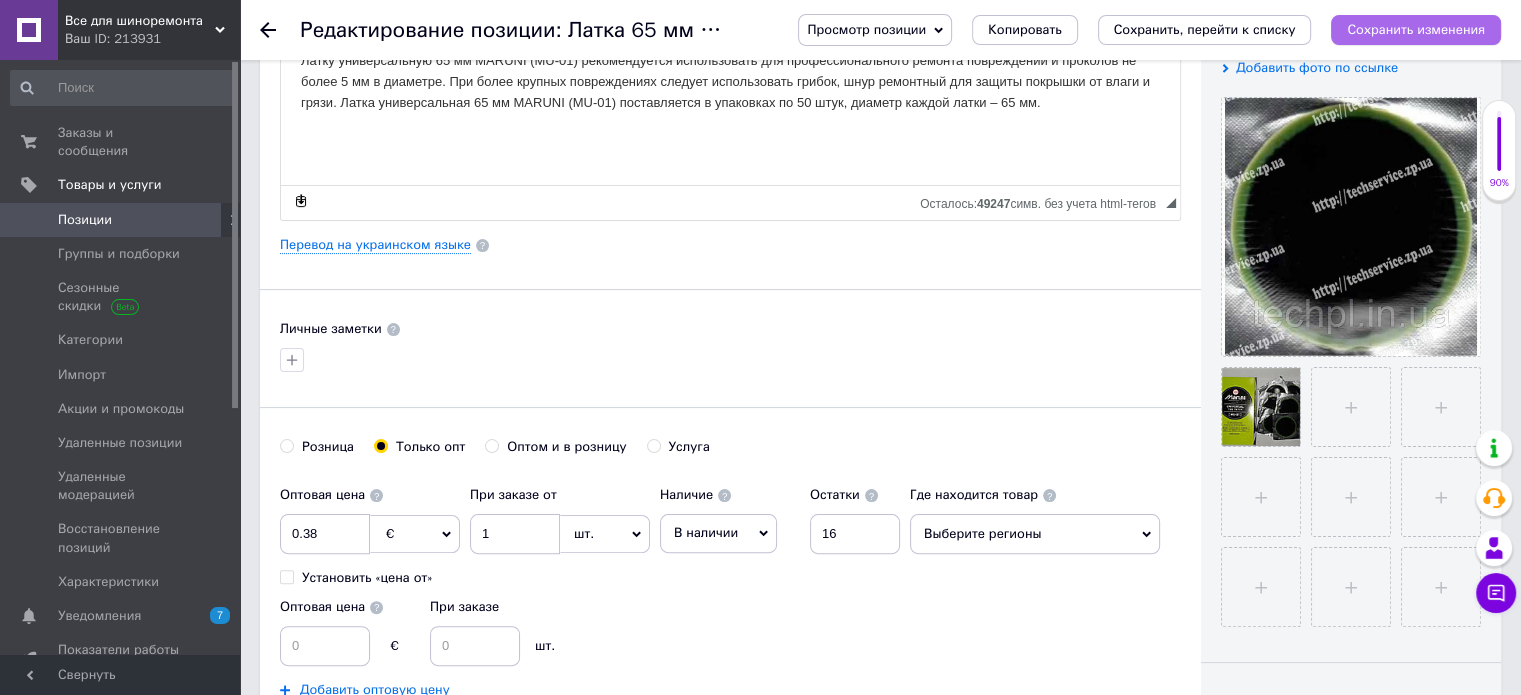click on "Сохранить изменения" at bounding box center (1416, 29) 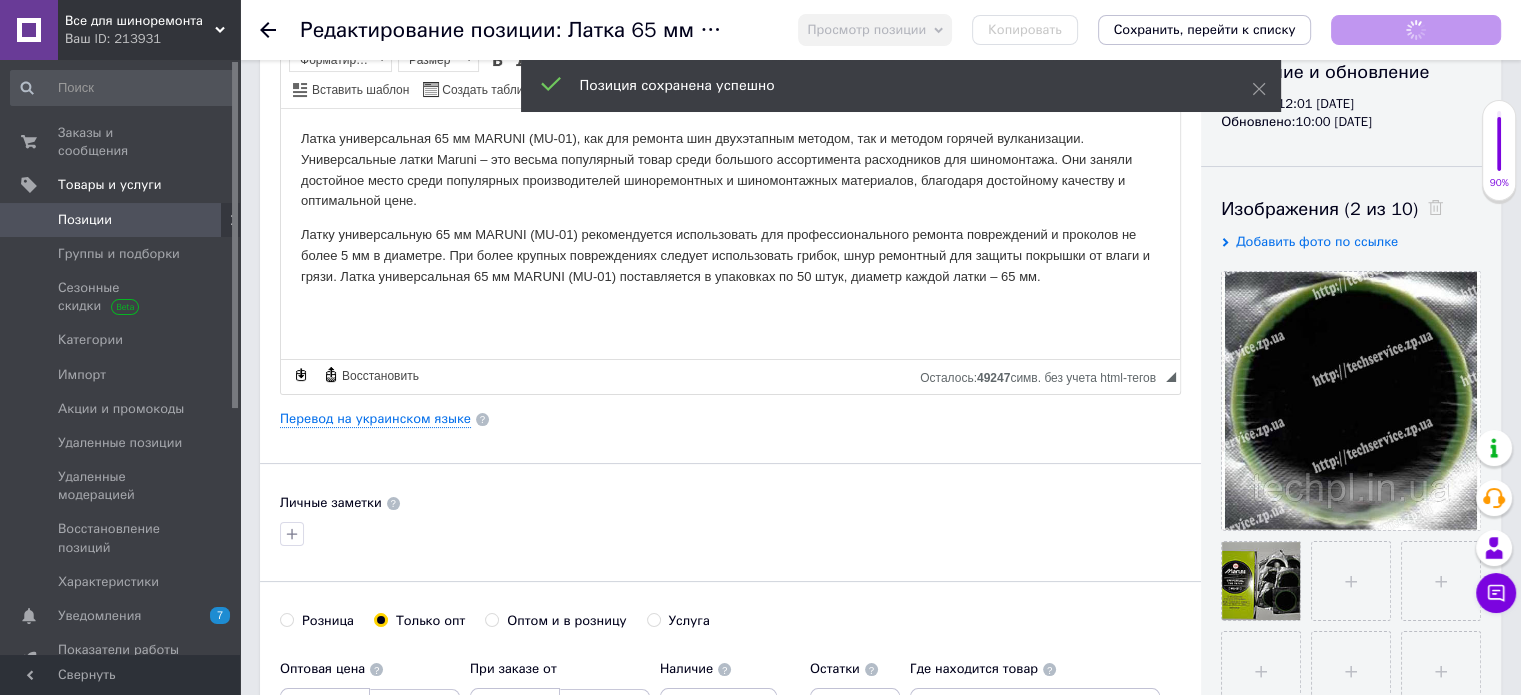 scroll, scrollTop: 0, scrollLeft: 0, axis: both 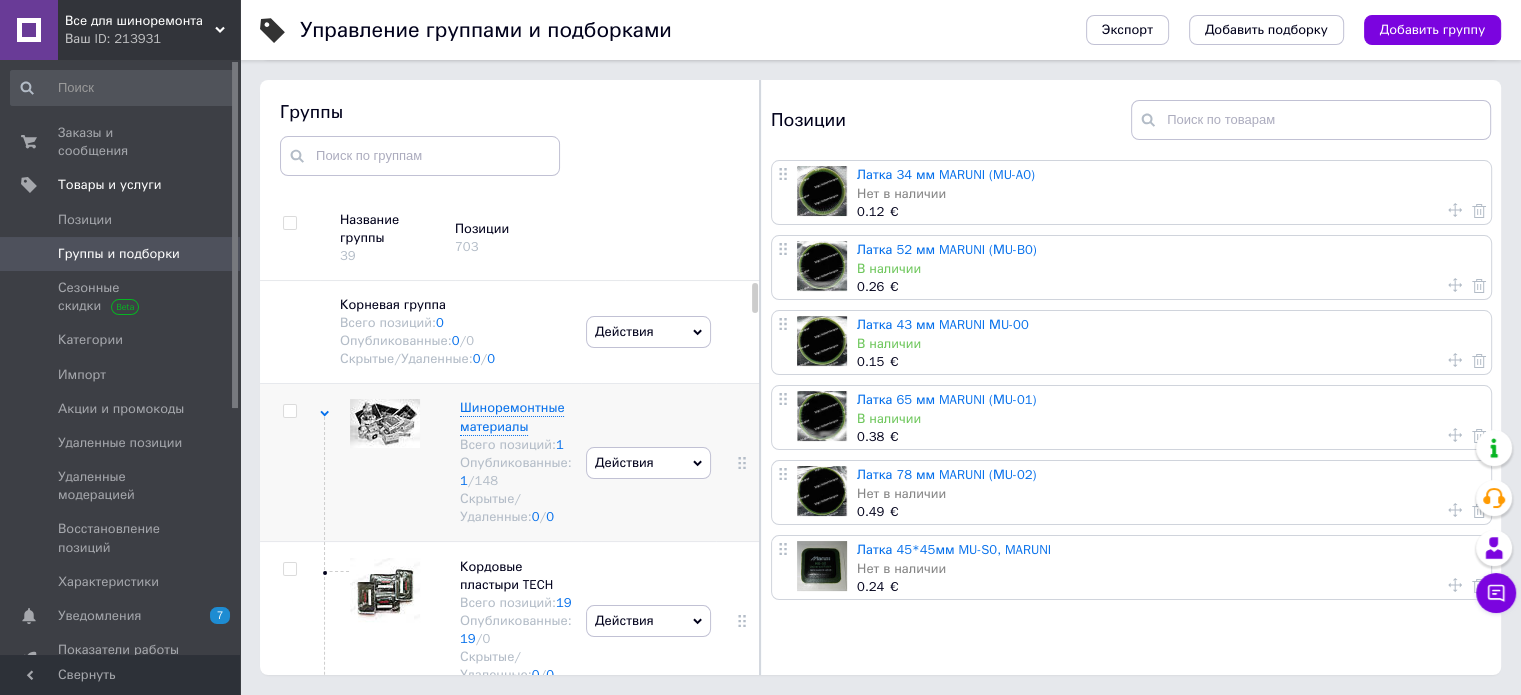 click 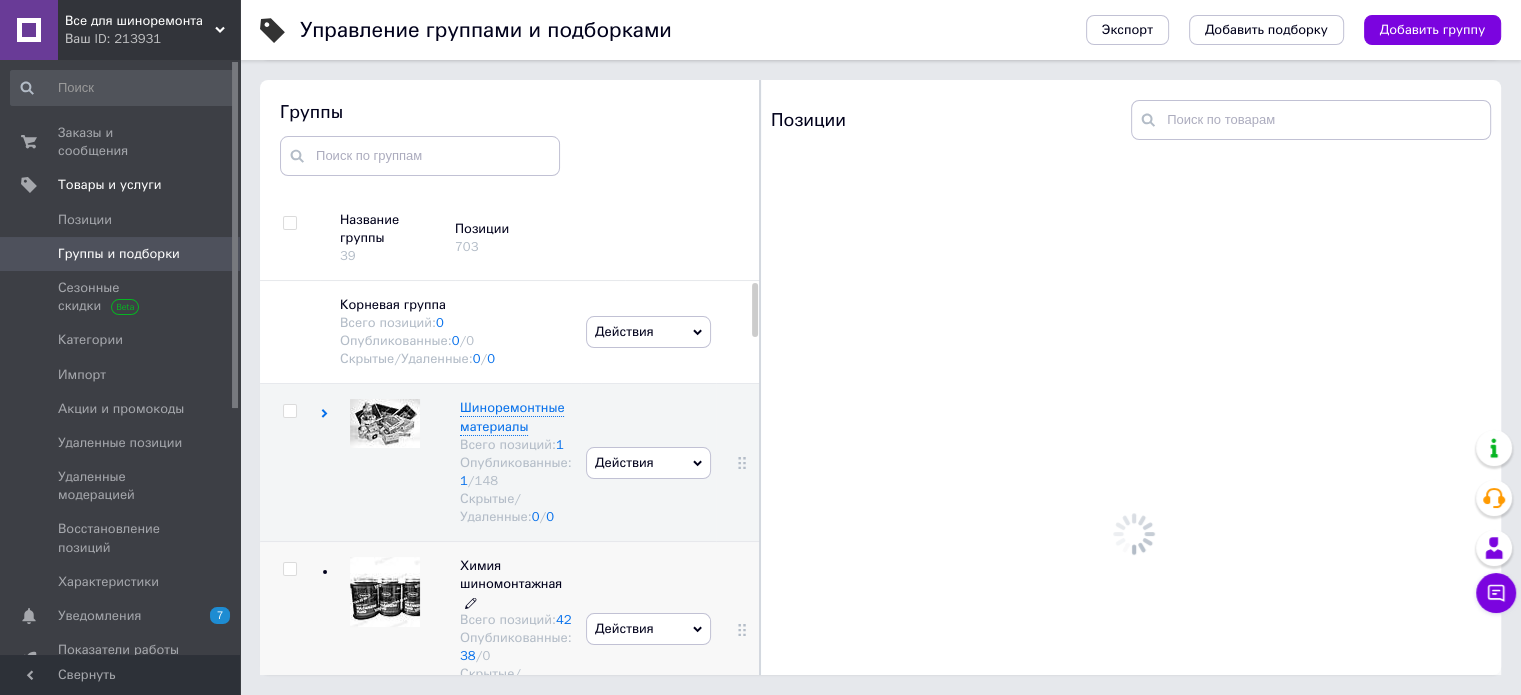 click on "Химия шиномонтажная" at bounding box center (511, 574) 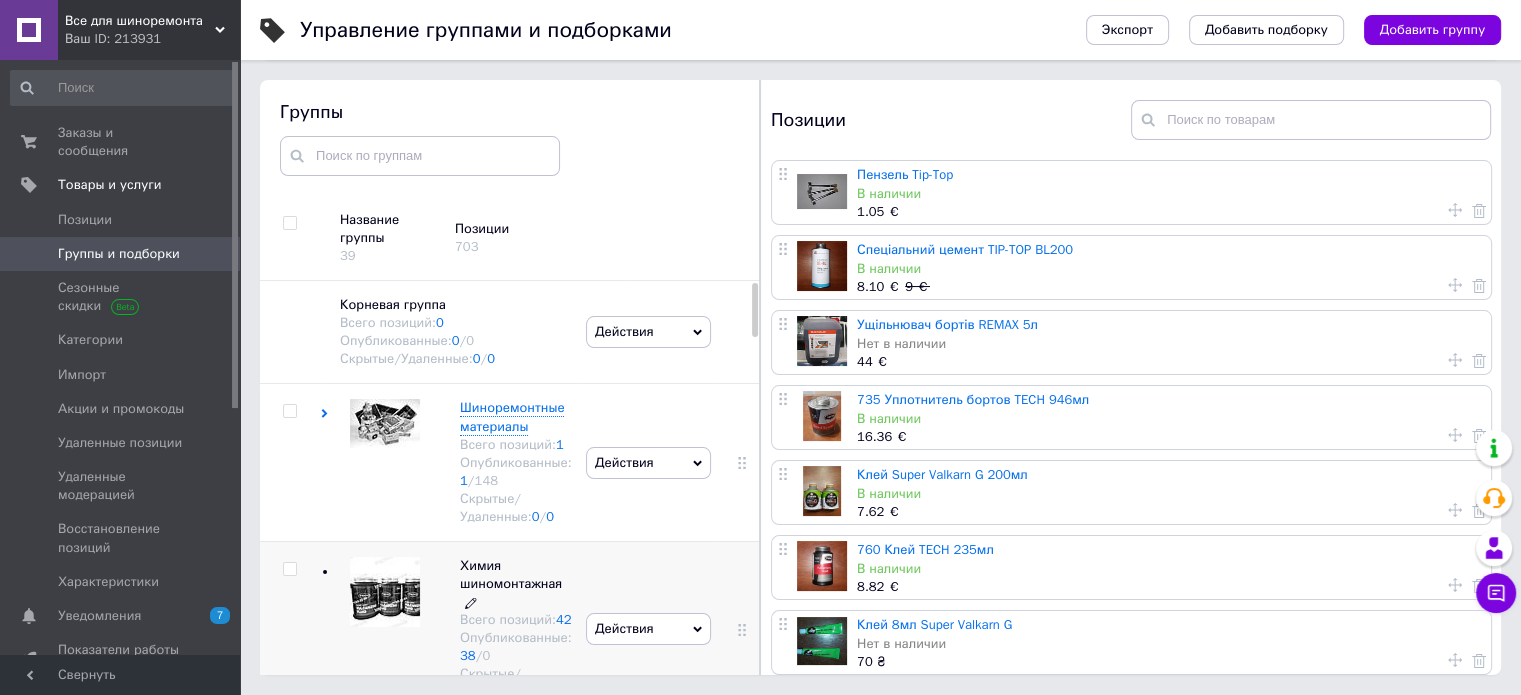 click on "Химия шиномонтажная" at bounding box center (511, 574) 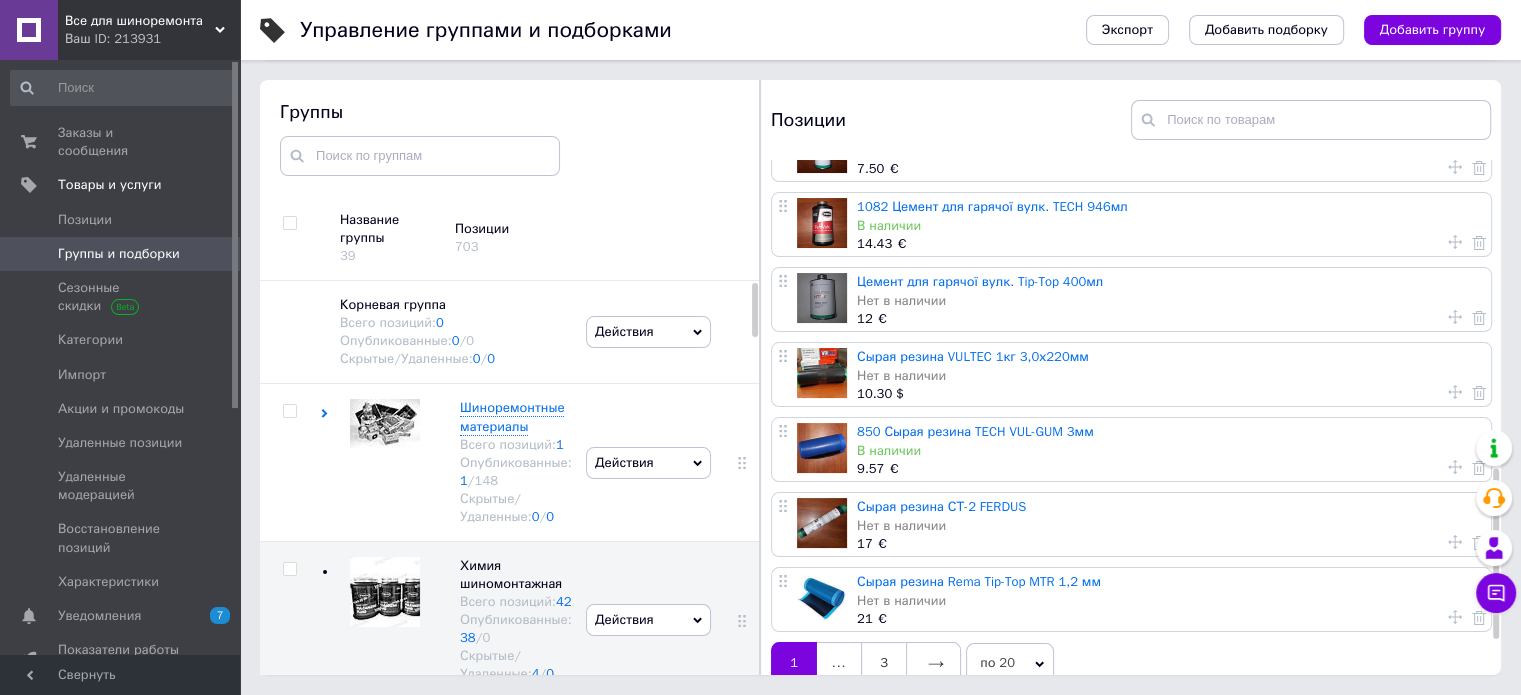 scroll, scrollTop: 1046, scrollLeft: 0, axis: vertical 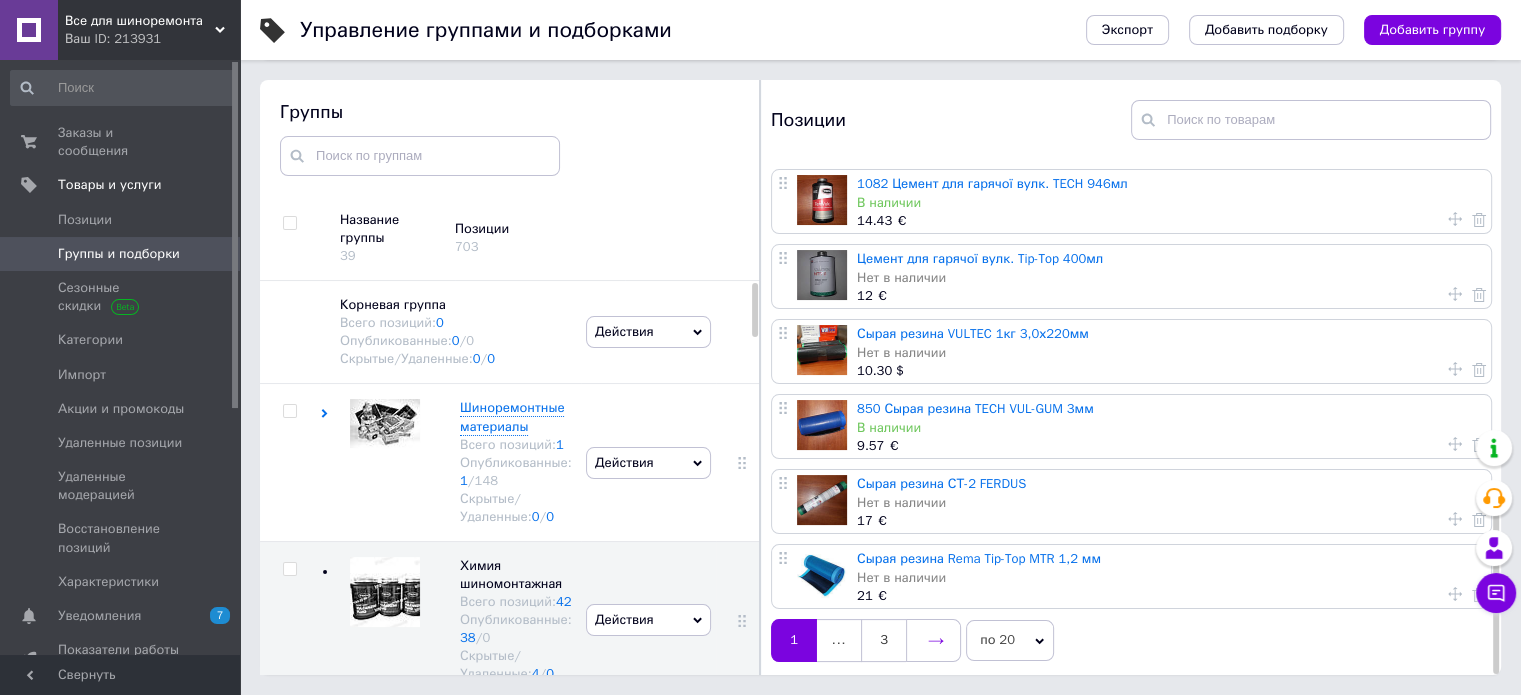 click at bounding box center (933, 640) 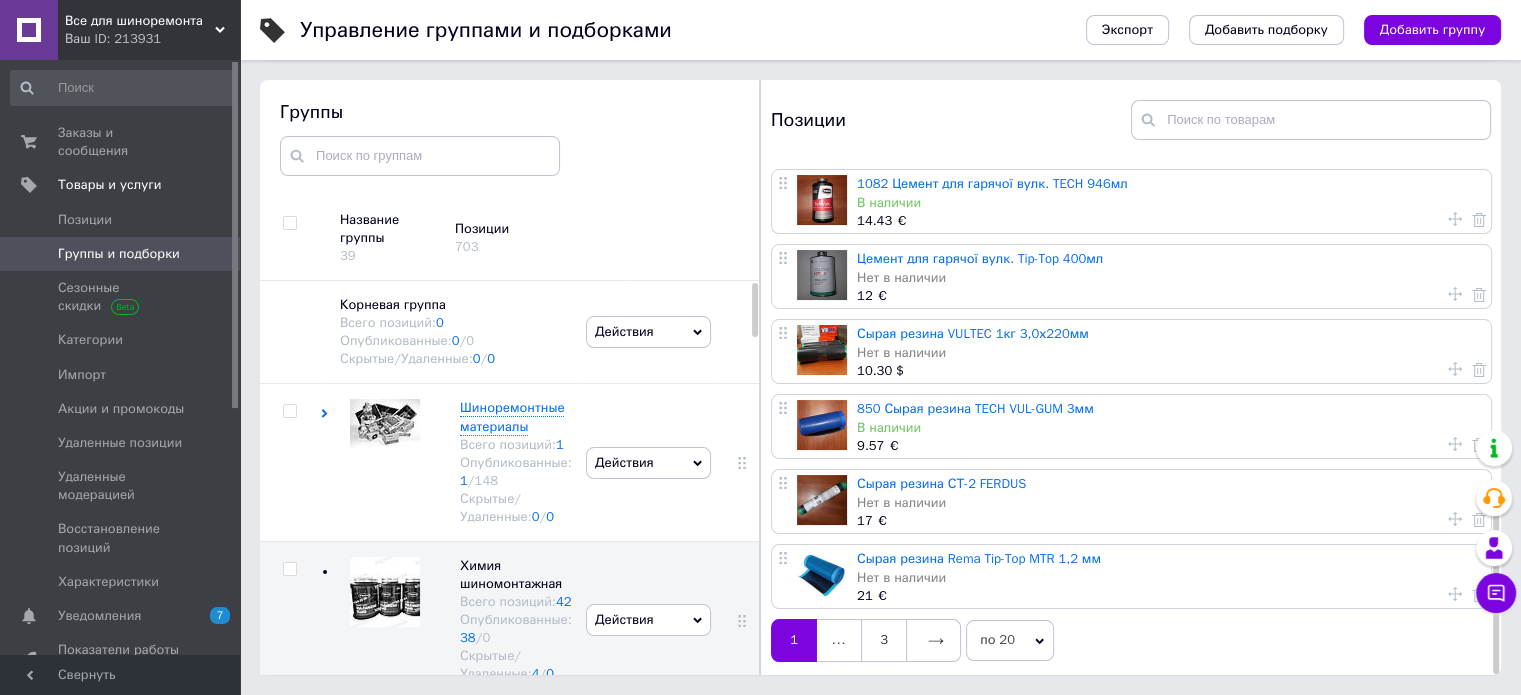 scroll, scrollTop: 0, scrollLeft: 0, axis: both 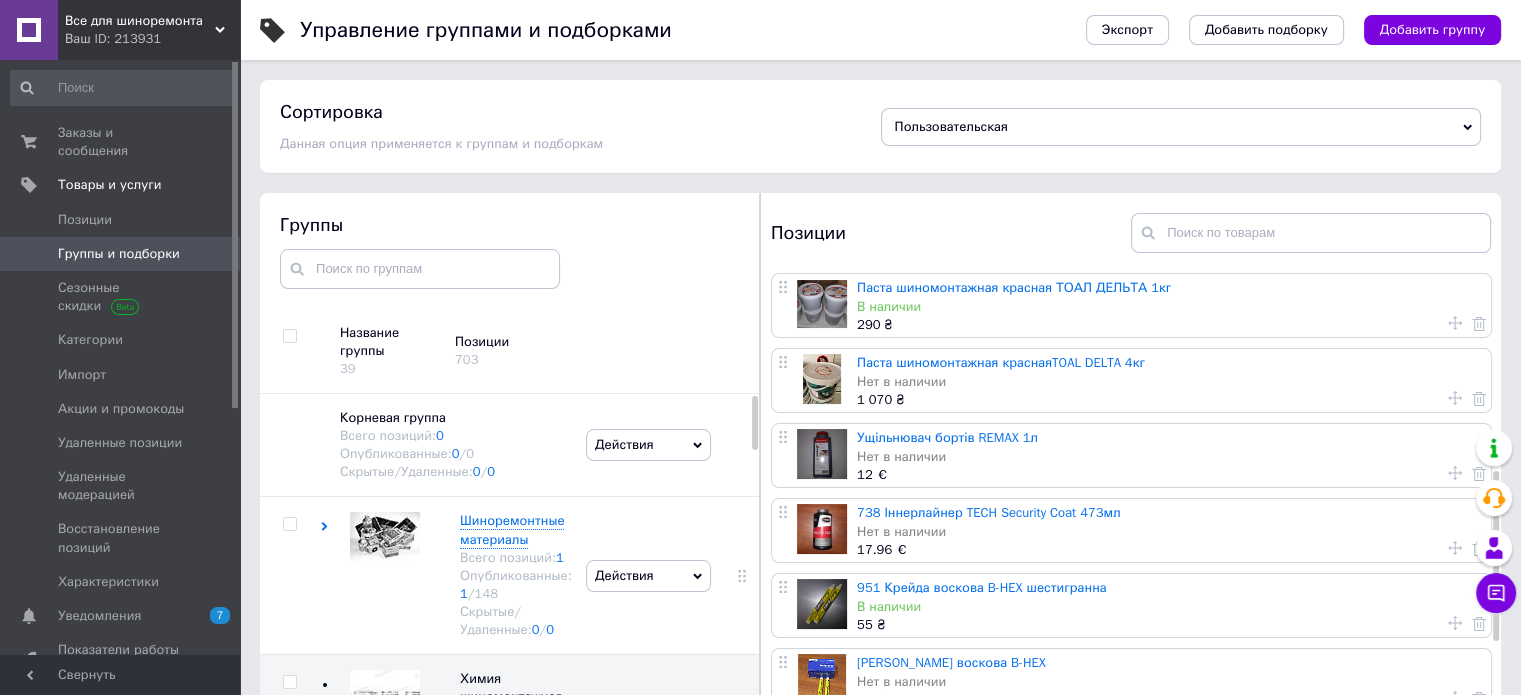 click on "В наличии" at bounding box center [1169, 307] 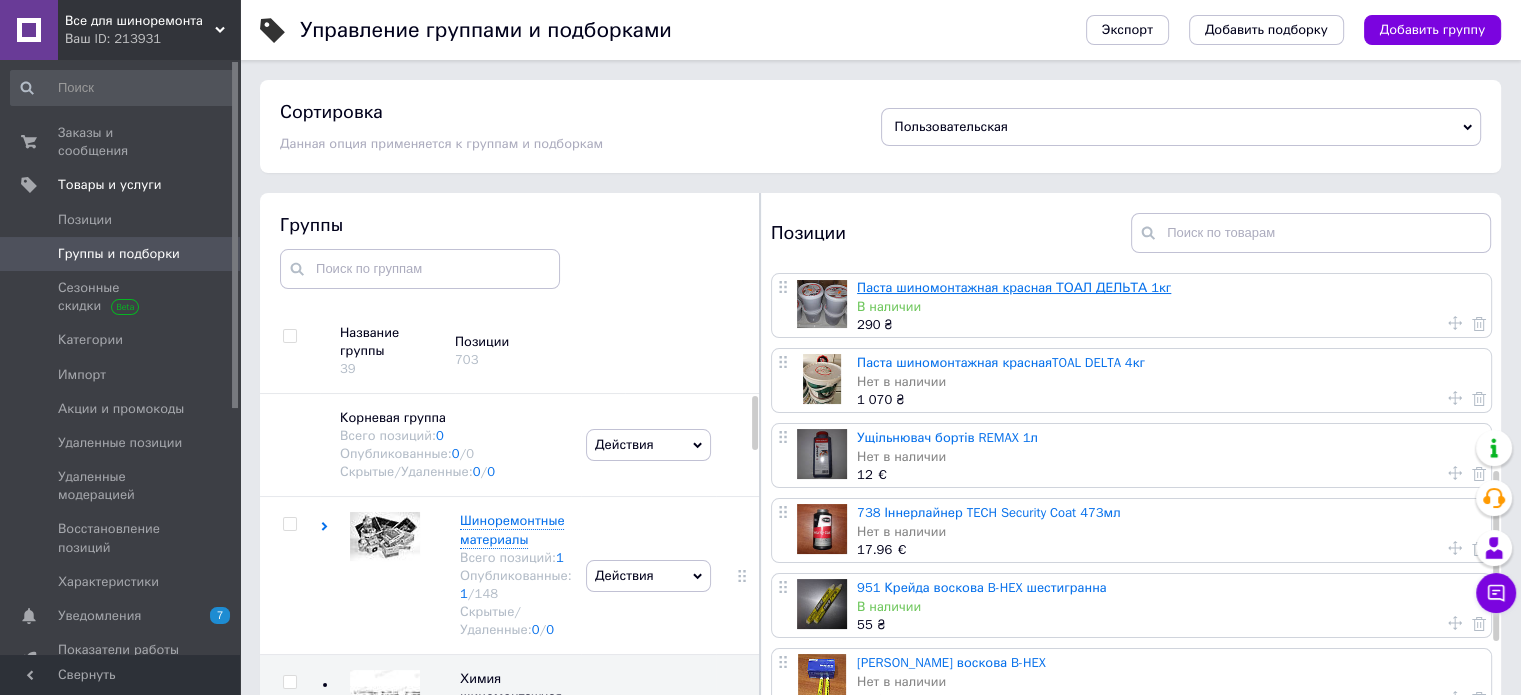 click on "Паста шиномонтажная красная ТОАЛ ДЕЛЬТА 1кг" at bounding box center (1014, 287) 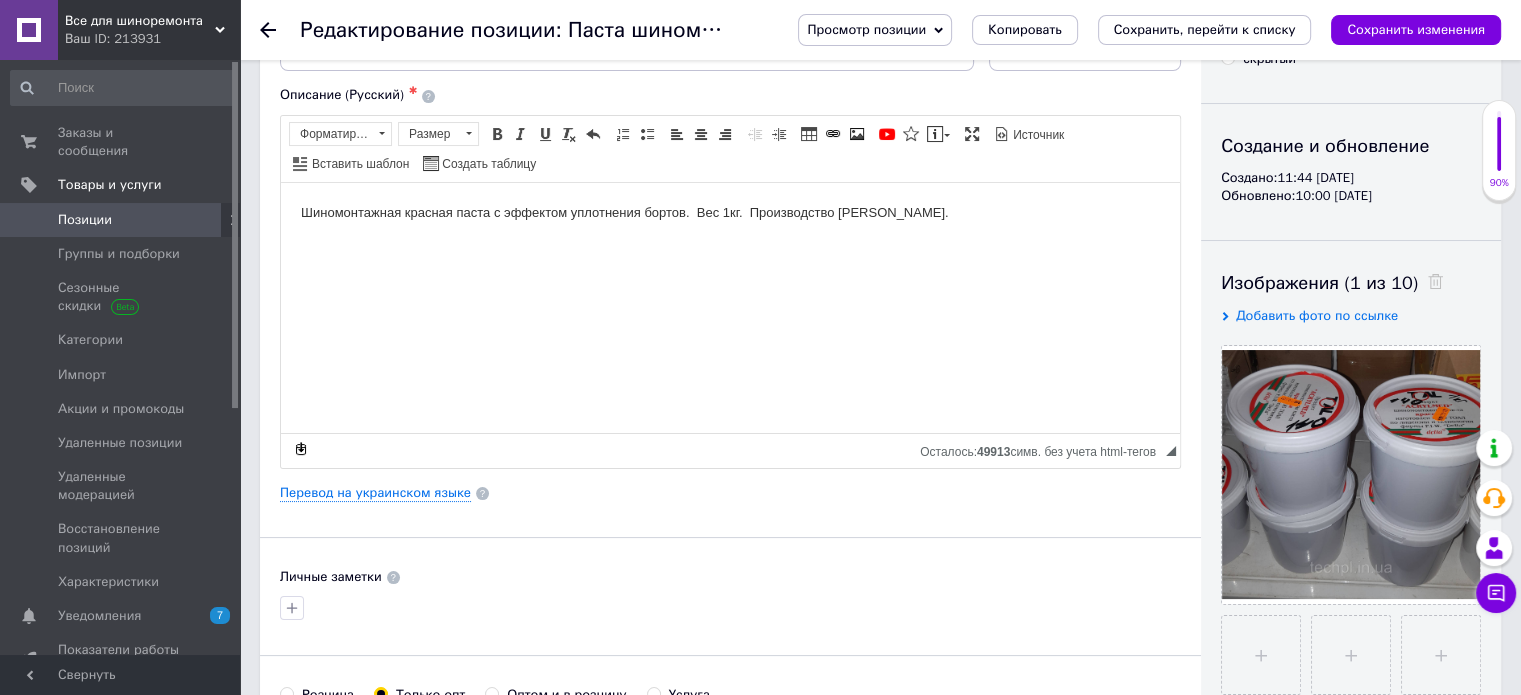 scroll, scrollTop: 500, scrollLeft: 0, axis: vertical 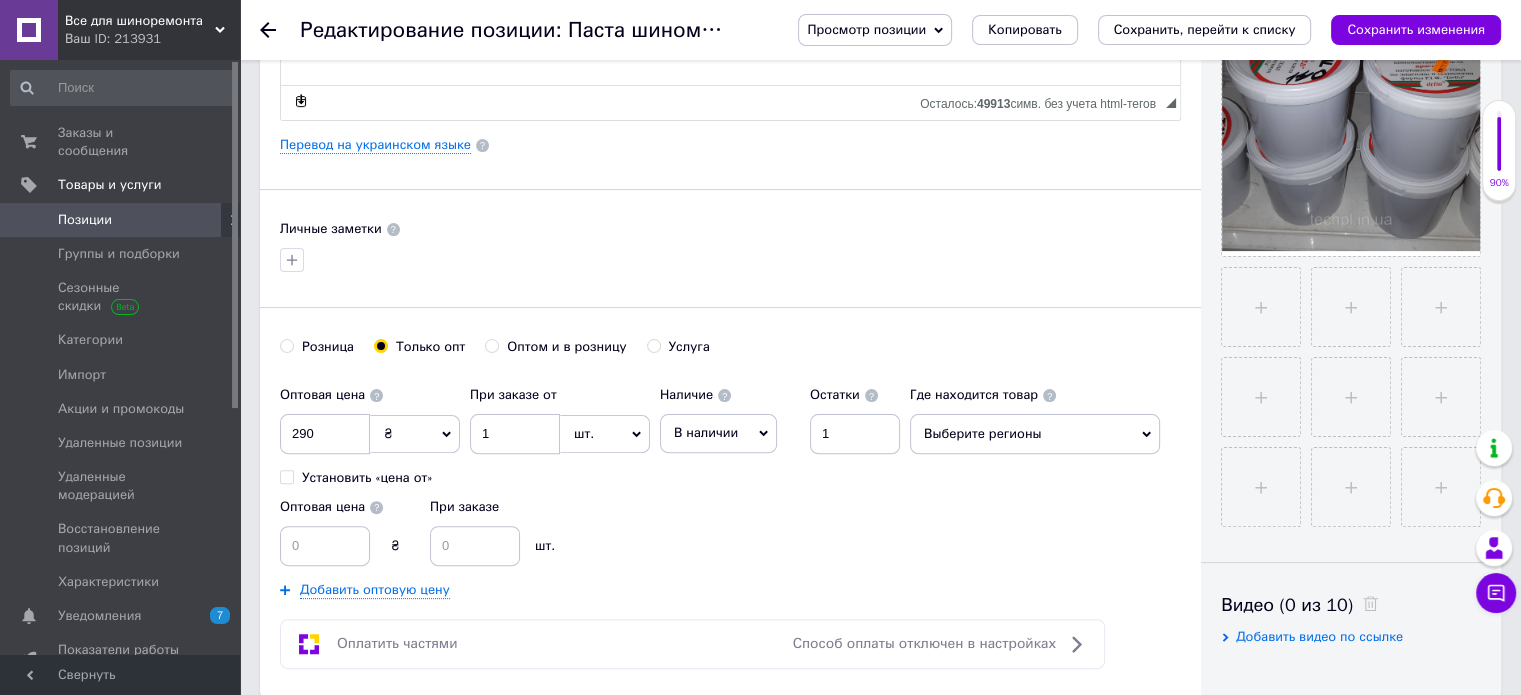 click 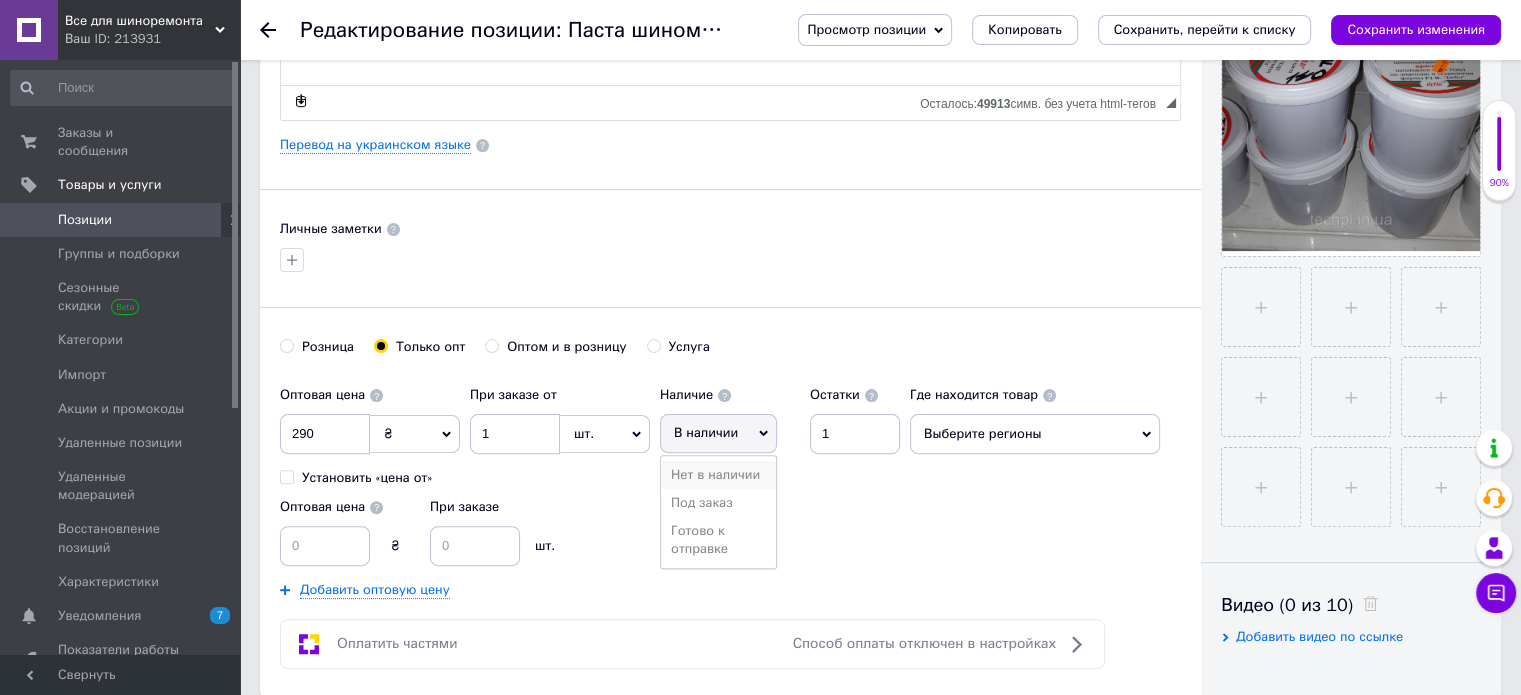 click on "Нет в наличии" at bounding box center (718, 475) 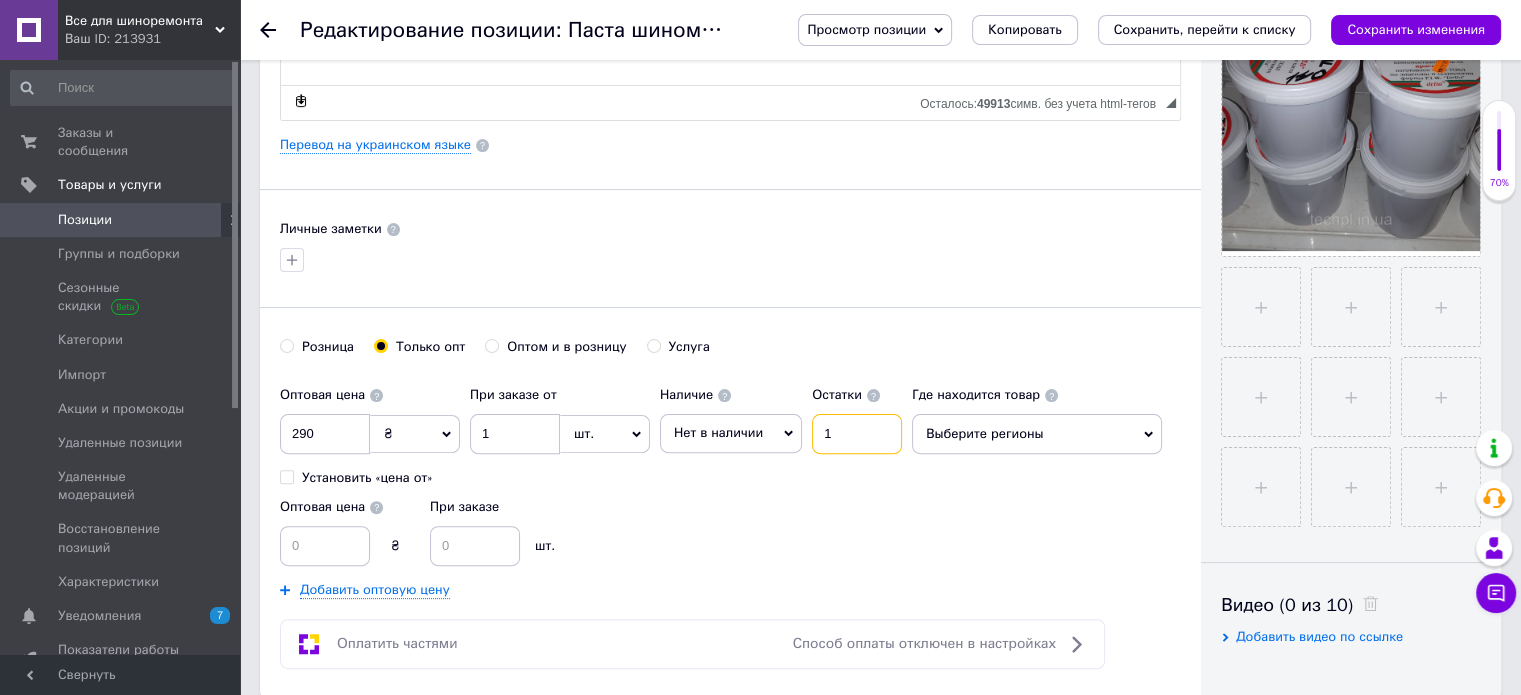 drag, startPoint x: 848, startPoint y: 424, endPoint x: 816, endPoint y: 439, distance: 35.341194 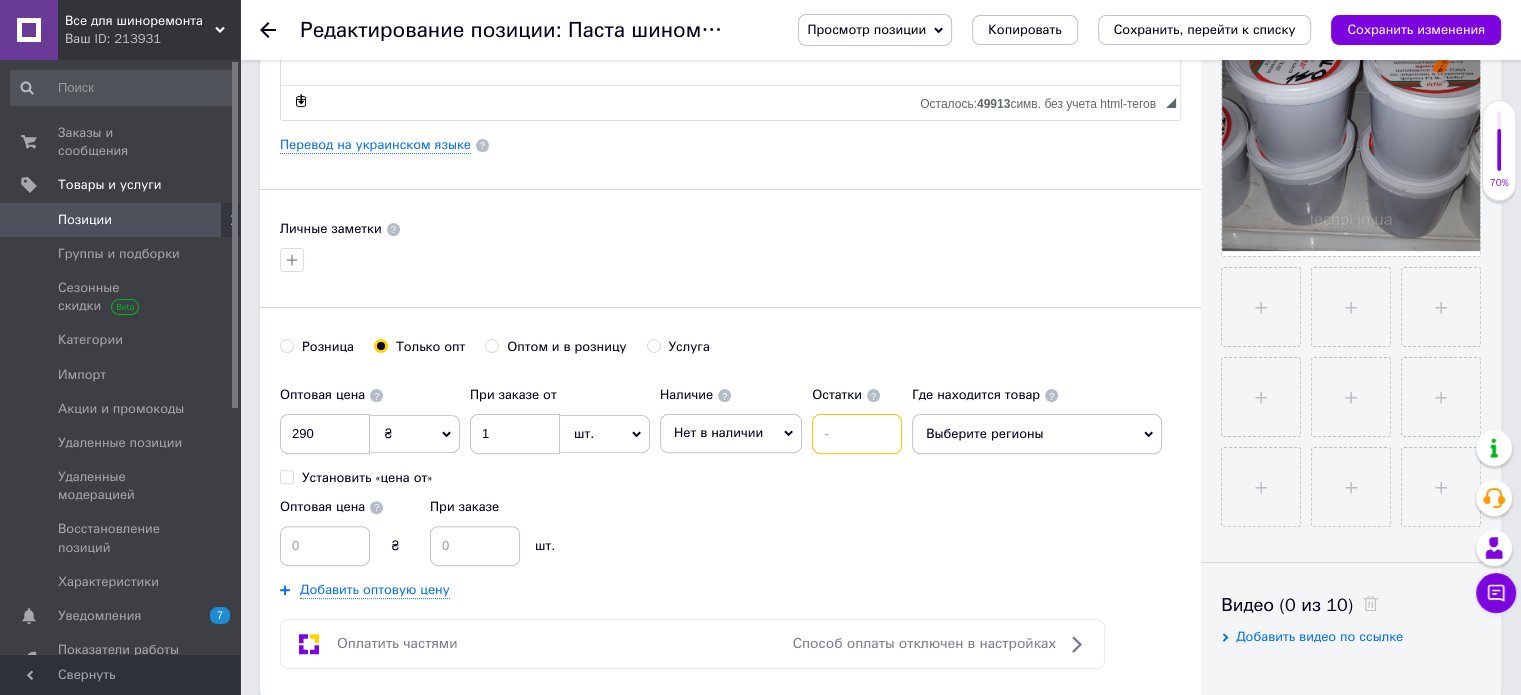 type 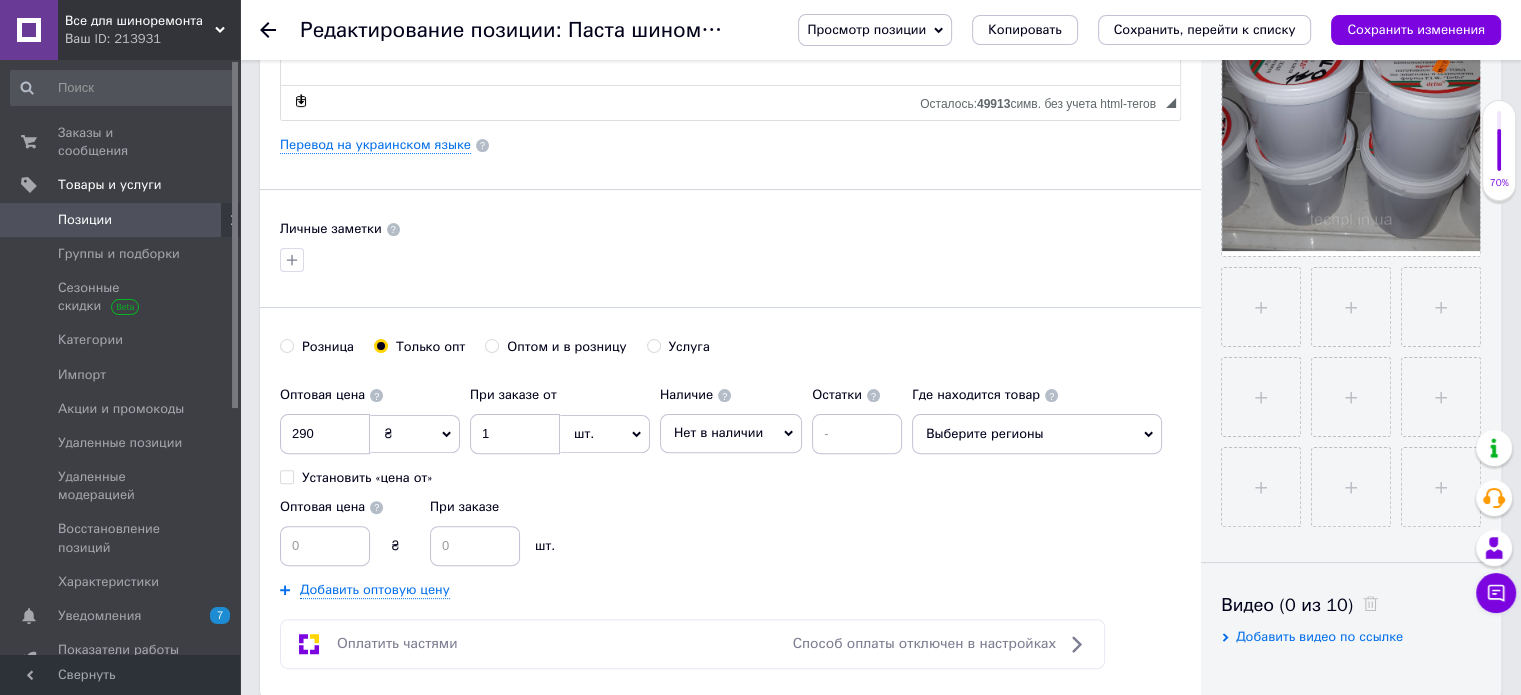 click on "Оптовая цена 290 ₴ $ € CHF £ ¥ PLN ₸ MDL HUF KGS CN¥ TRY ₩ lei Установить «цена от» При заказе от 1 шт. Популярное комплект упаковка кв.м пара м кг пог.м услуга т а автоцистерна ампула б баллон банка блистер бобина бочка бут бухта в ватт ведро выезд г г га гигакалория год гр/кв.м д дал два месяца день доза е еврокуб ед. к кВт канистра карат кв.дм кв.м кв.см кв.фут квартал кг кг/кв.м км колесо комплект коробка куб.дм куб.м л л лист м м мВт месяц мешок минута мл мм моток н набор неделя номер о объект п паллетоместо пара партия пач пог.м полгода посевная единица птицеместо р рейс с см" at bounding box center (596, 487) 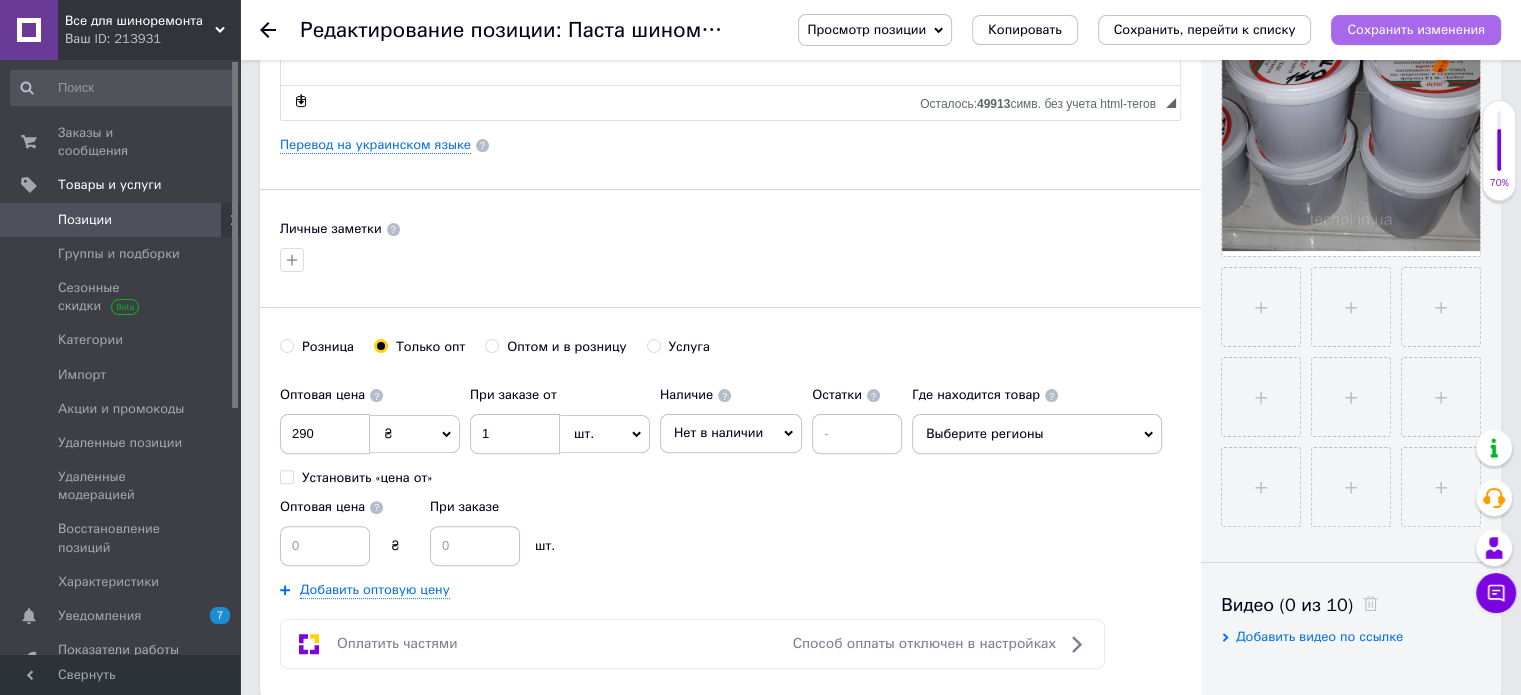 click on "Сохранить изменения" at bounding box center (1416, 29) 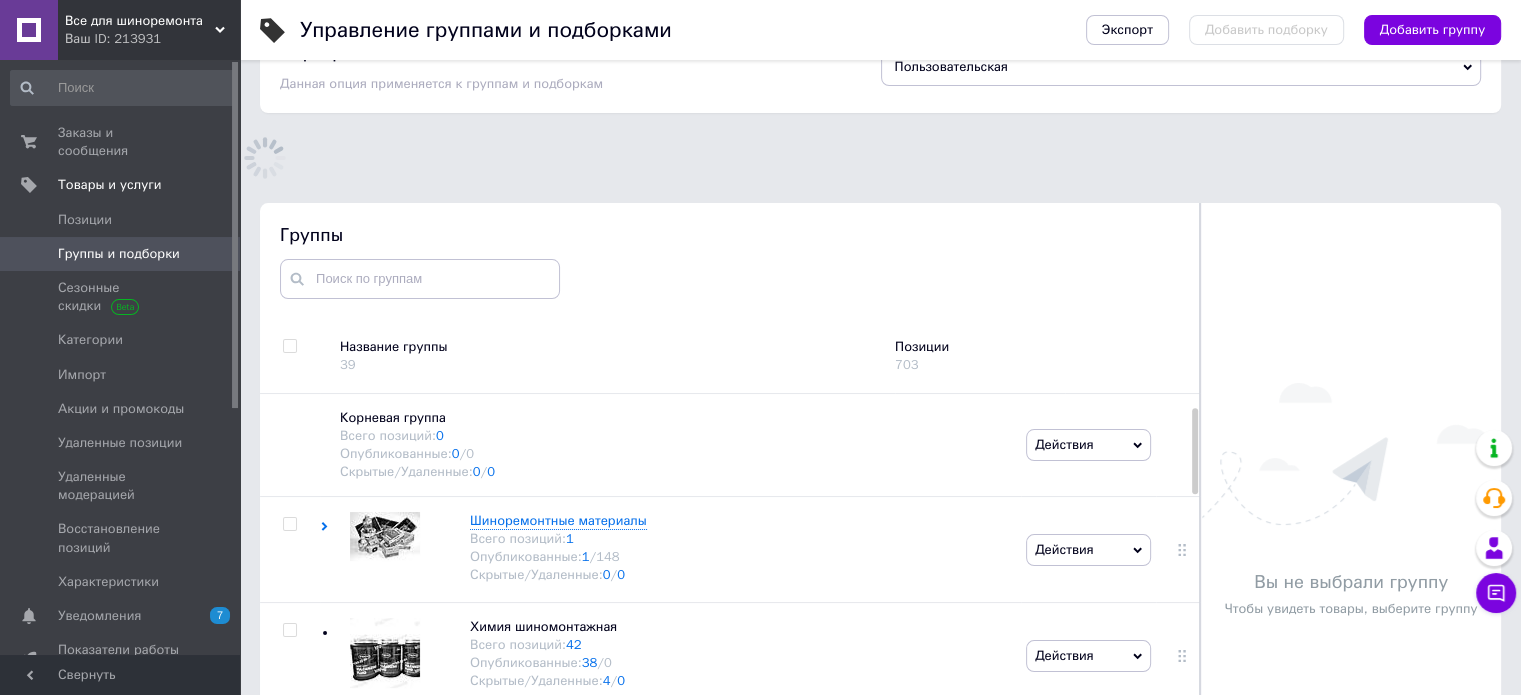scroll, scrollTop: 155, scrollLeft: 0, axis: vertical 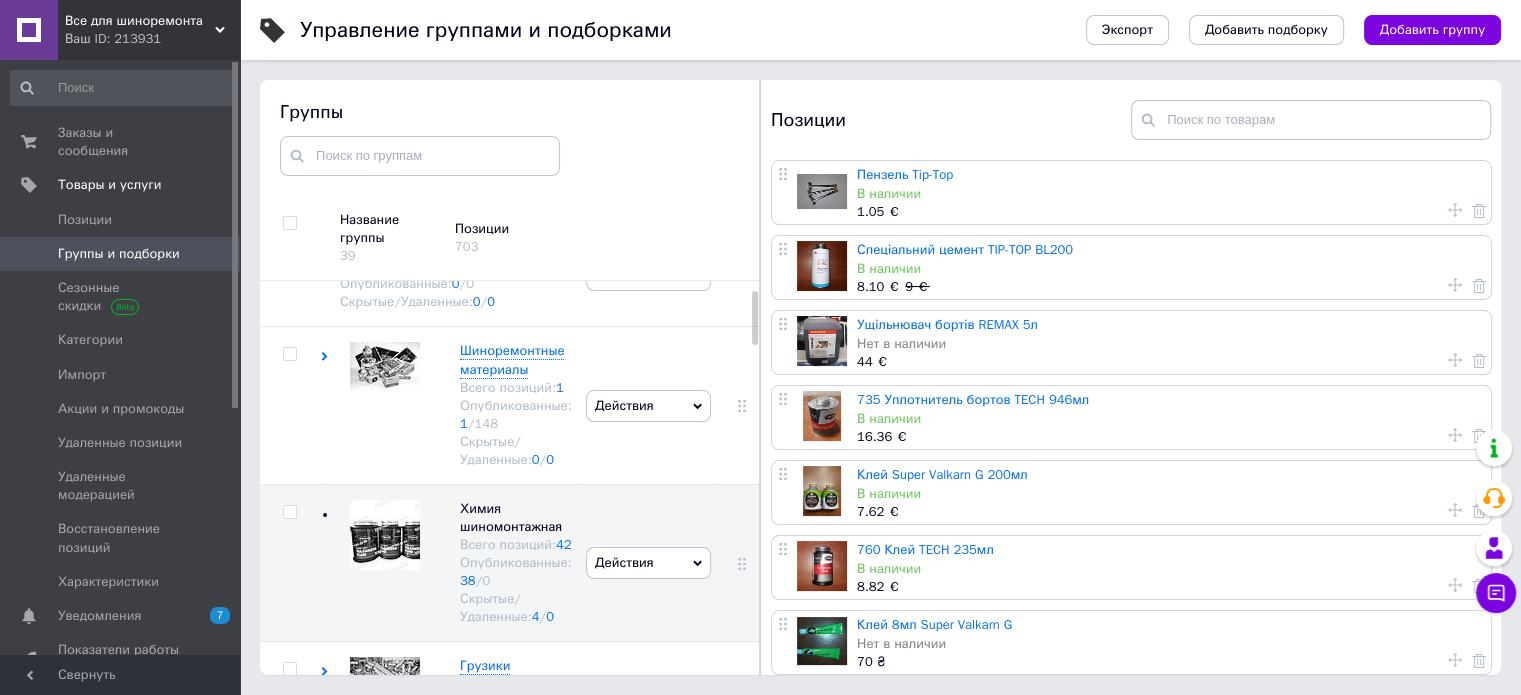 click on "Управление группами и подборками" at bounding box center [683, 30] 